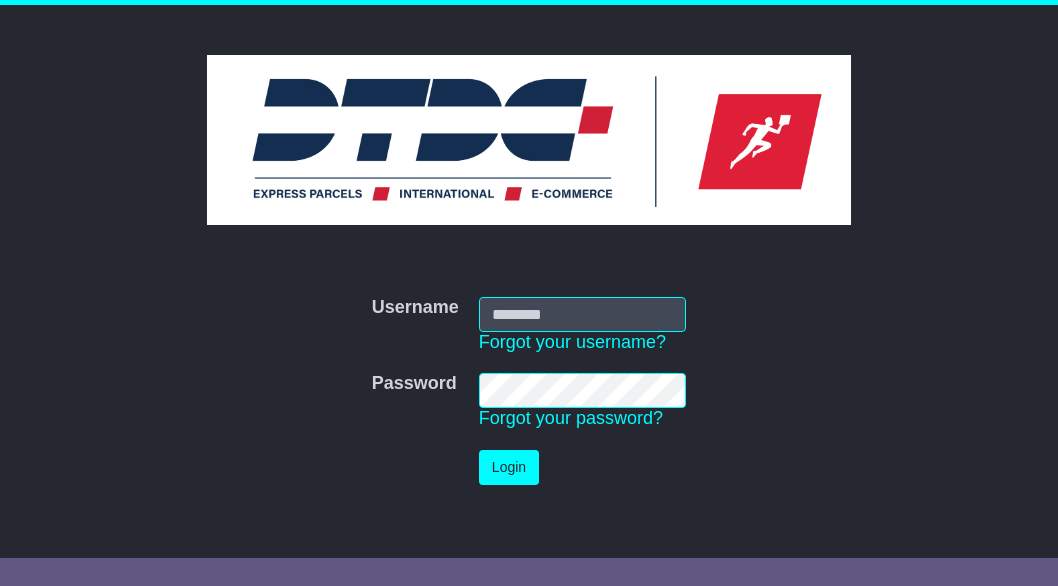scroll, scrollTop: 0, scrollLeft: 0, axis: both 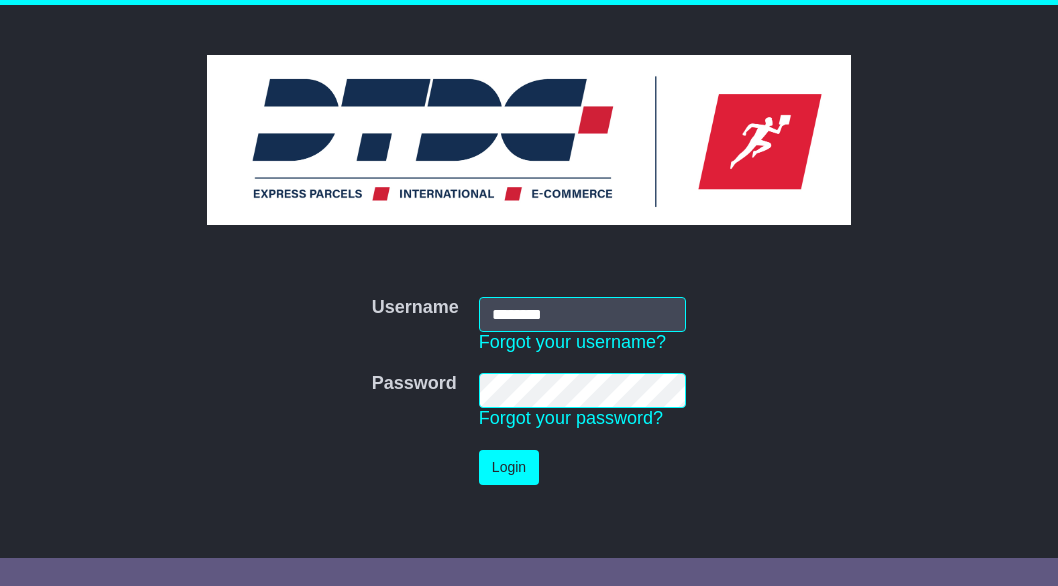 click on "Login" at bounding box center (582, 467) 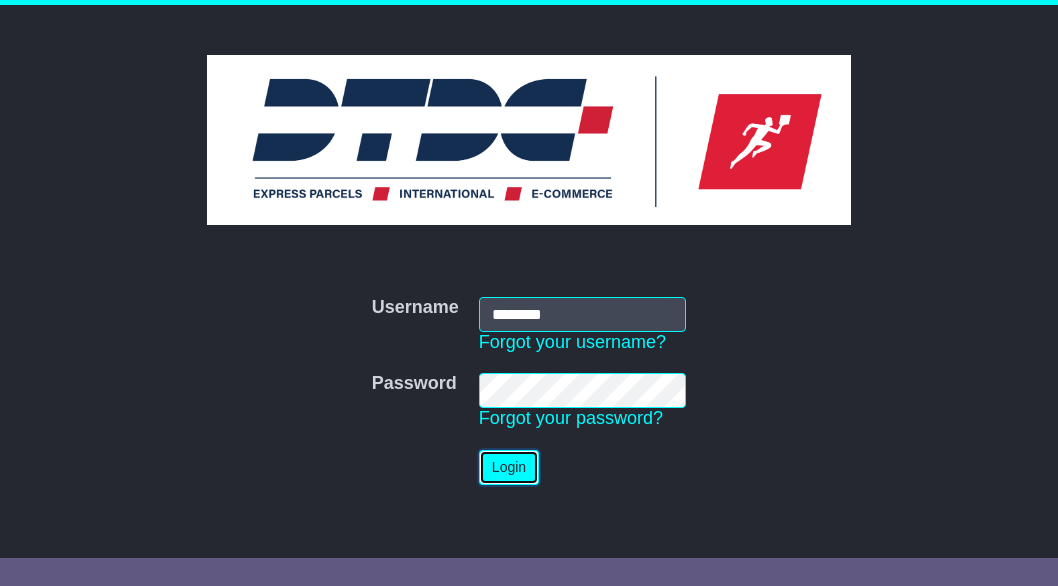 click on "Login" at bounding box center (509, 467) 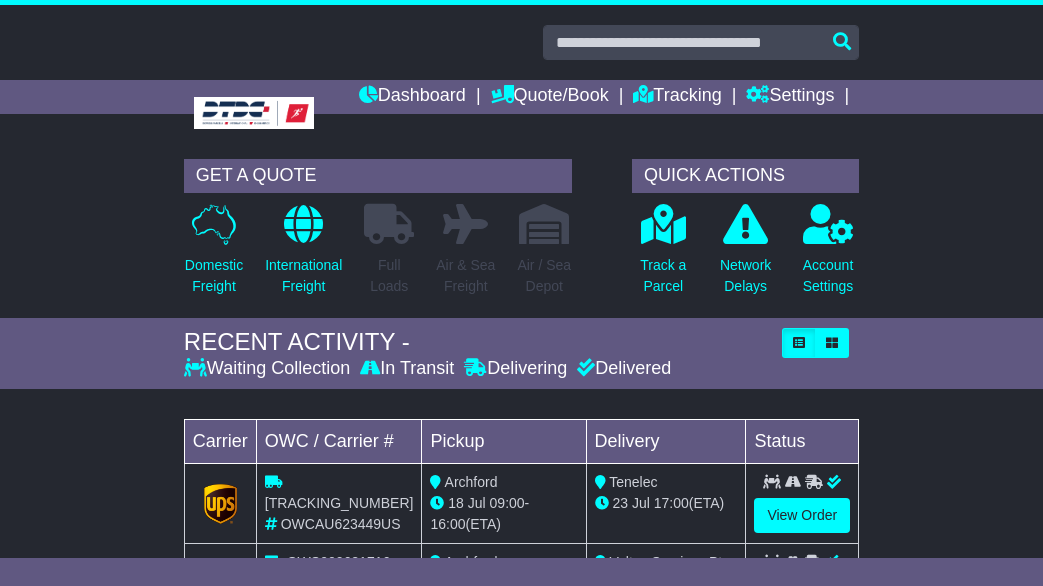 scroll, scrollTop: 0, scrollLeft: 0, axis: both 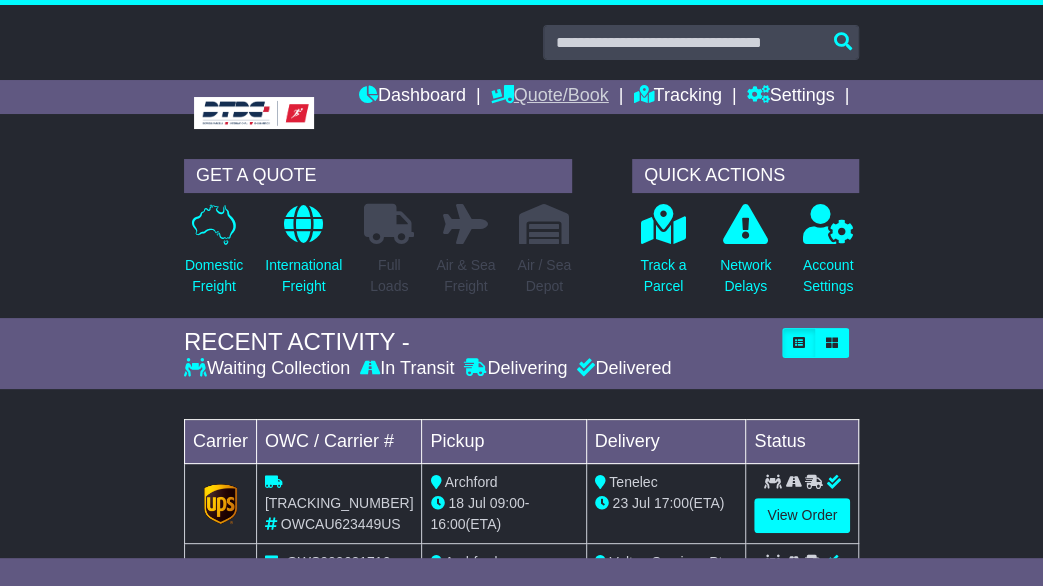 click on "Quote/Book" at bounding box center (550, 97) 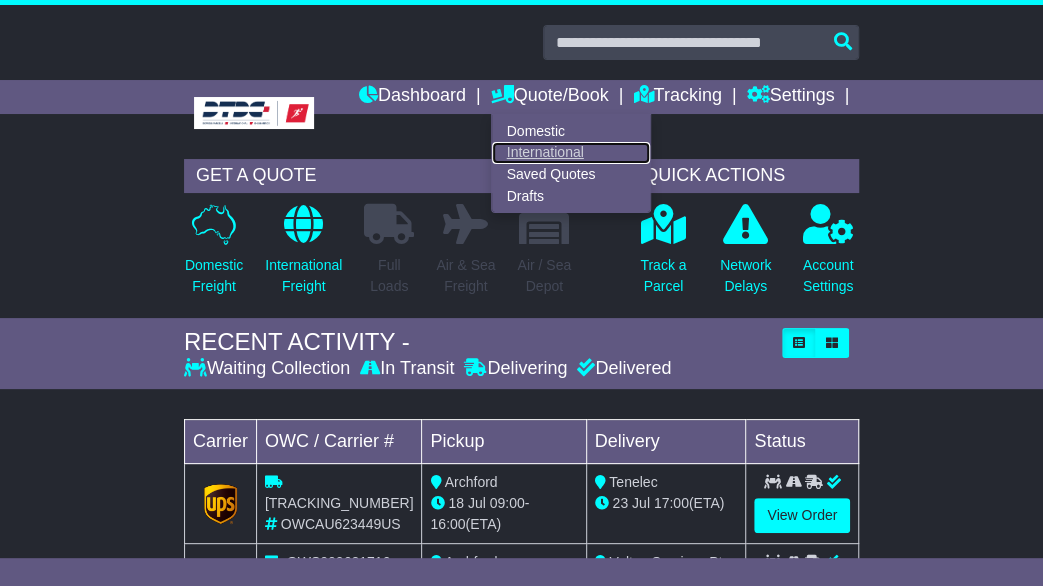 click on "International" at bounding box center [571, 153] 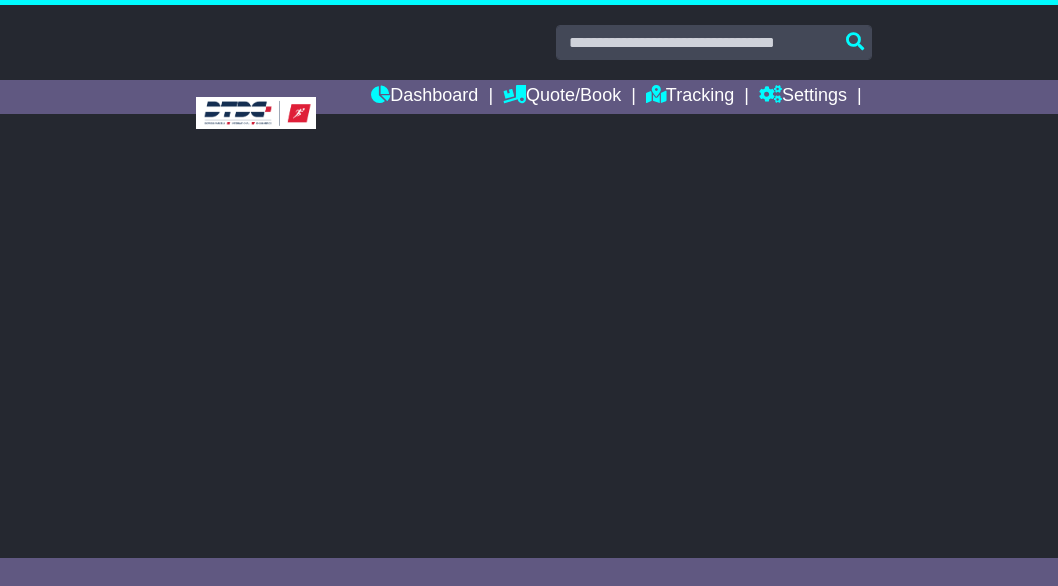 scroll, scrollTop: 0, scrollLeft: 0, axis: both 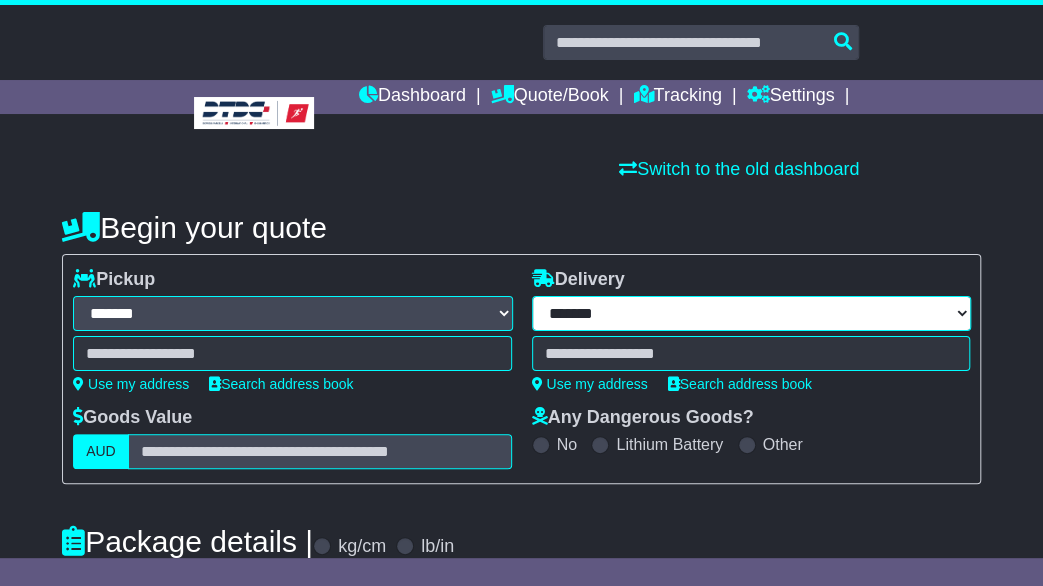 click on "**********" at bounding box center [752, 313] 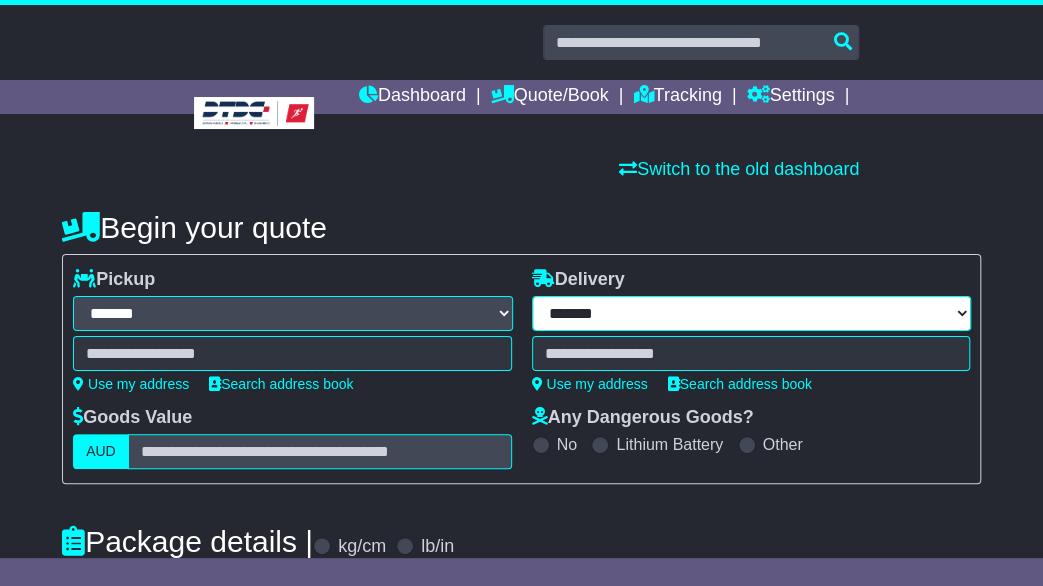 select on "***" 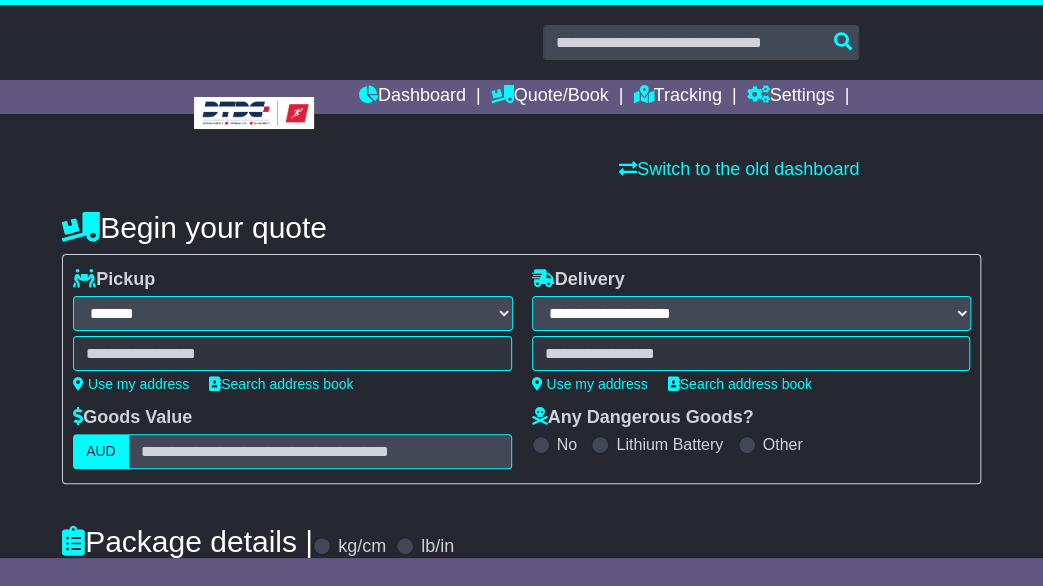 click on "**********" at bounding box center (752, 313) 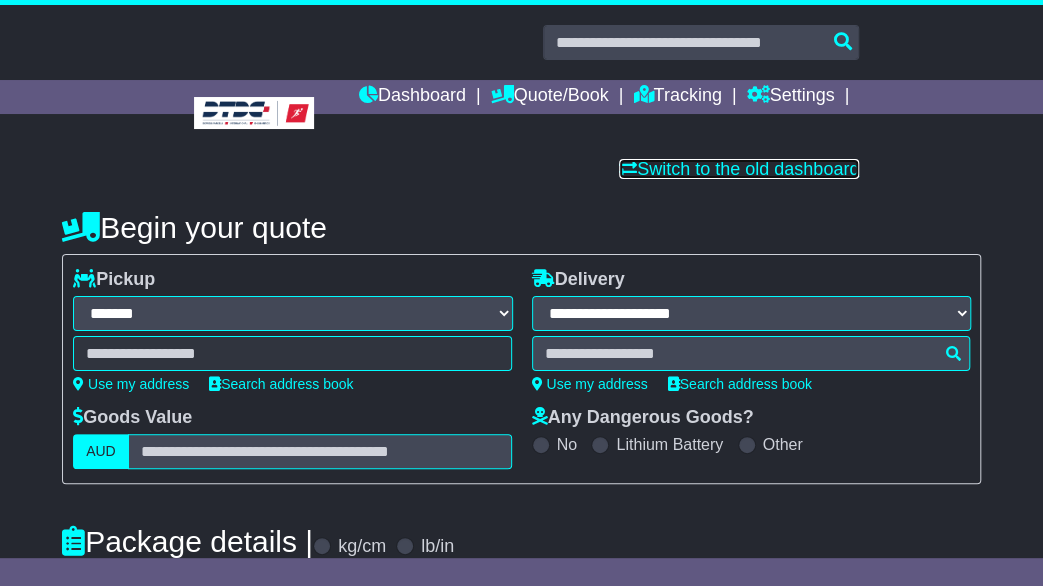 click on "Switch to the old dashboard" at bounding box center [739, 169] 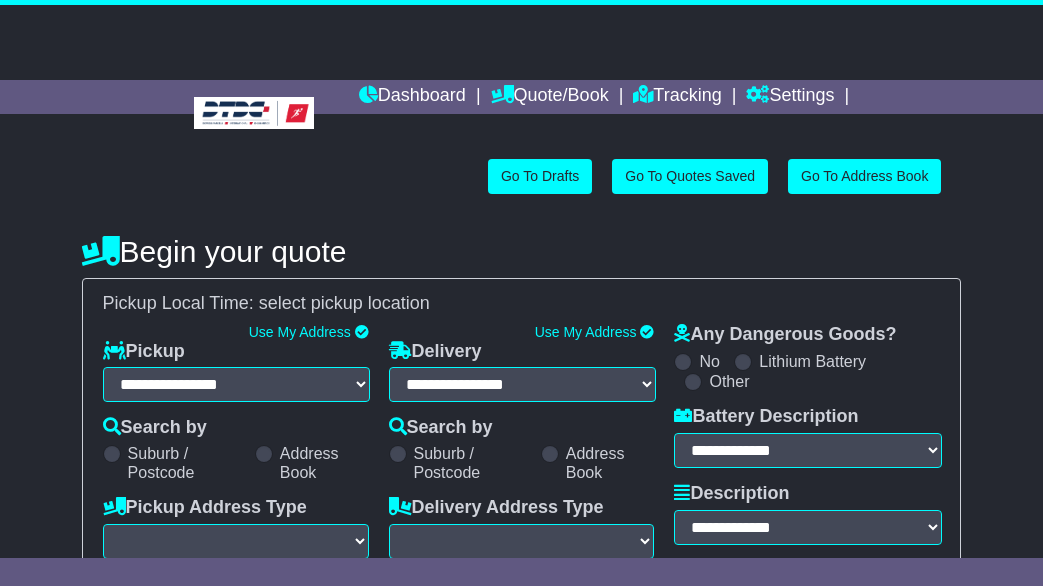 scroll, scrollTop: 0, scrollLeft: 0, axis: both 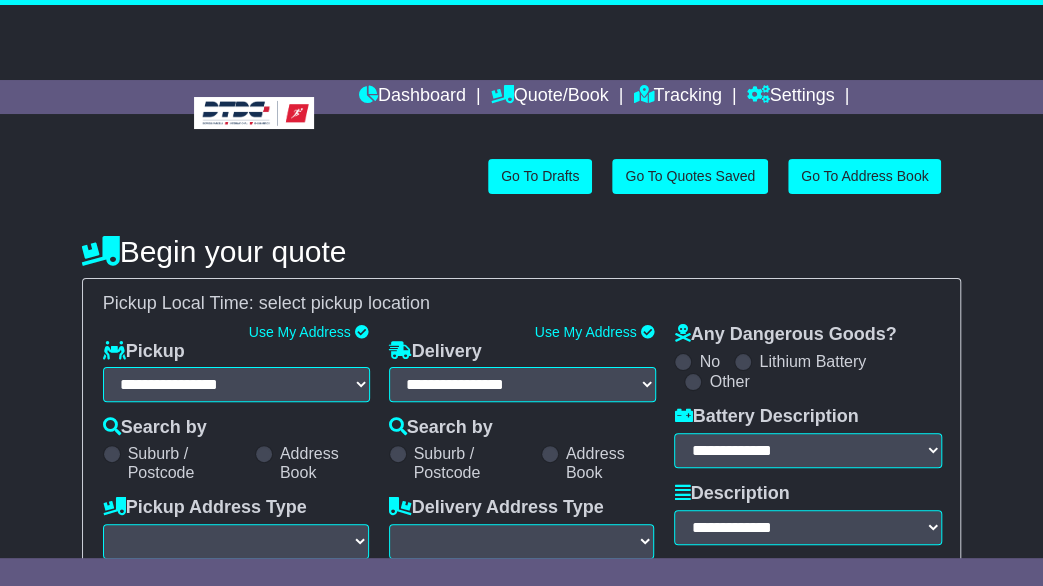 select on "**" 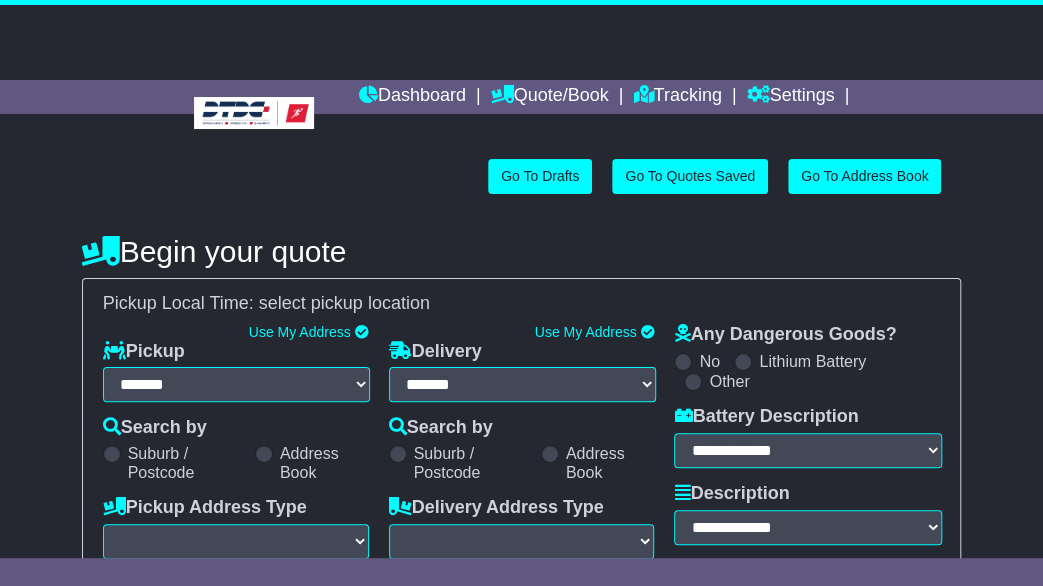 select 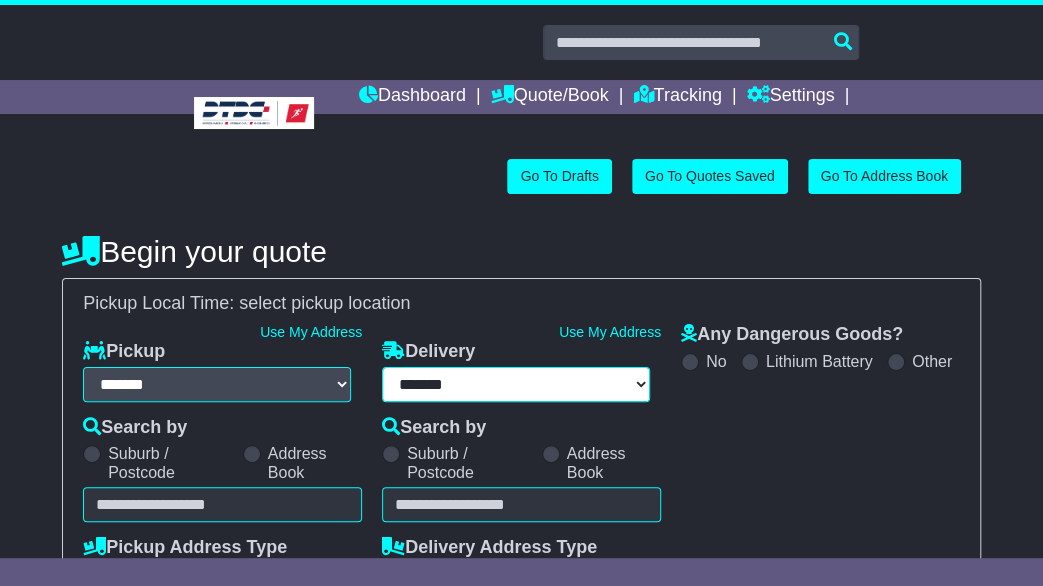 click on "**********" at bounding box center (516, 384) 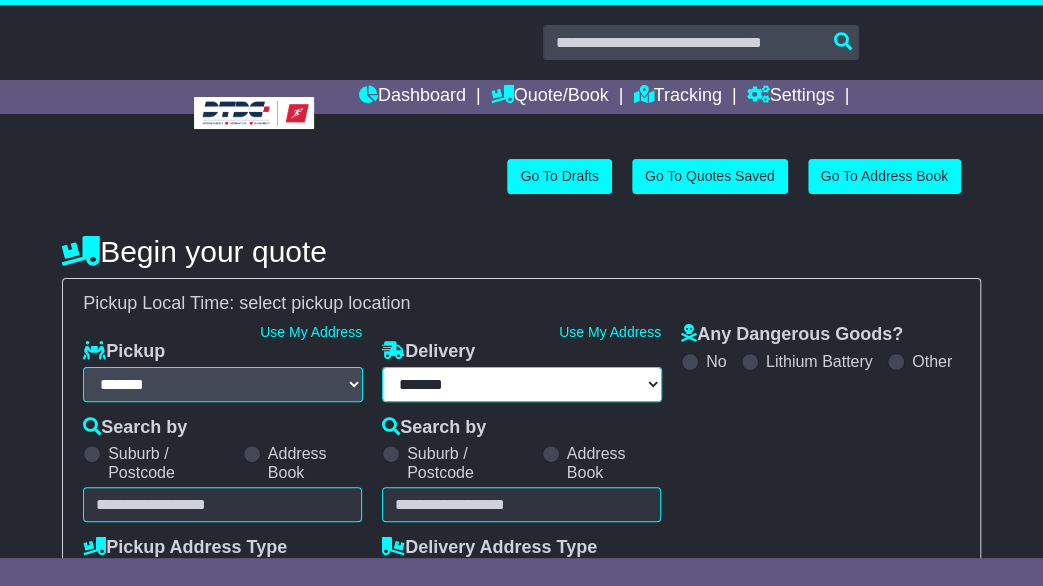 scroll, scrollTop: 0, scrollLeft: 0, axis: both 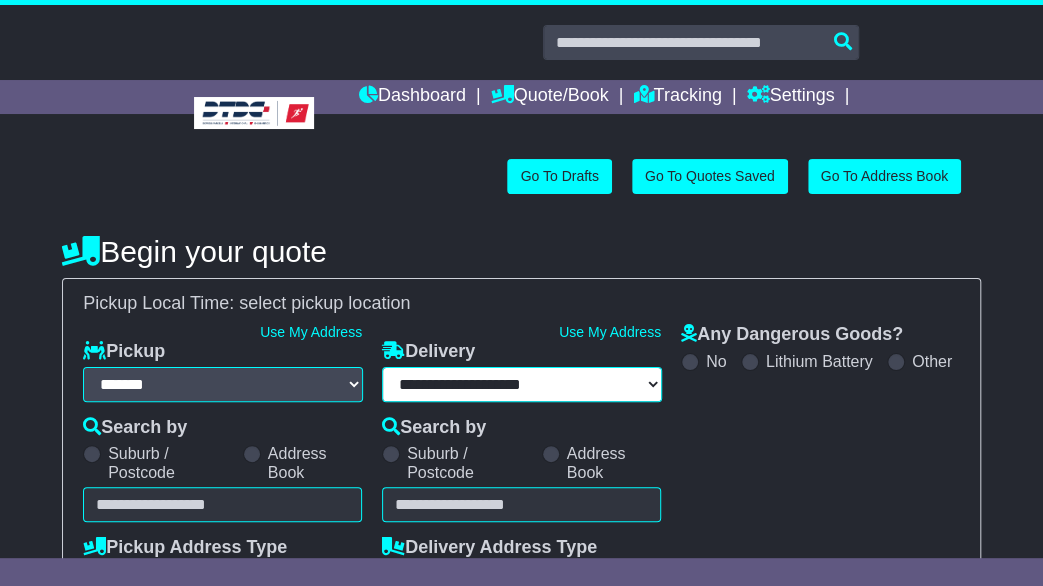 click on "**********" at bounding box center (522, 384) 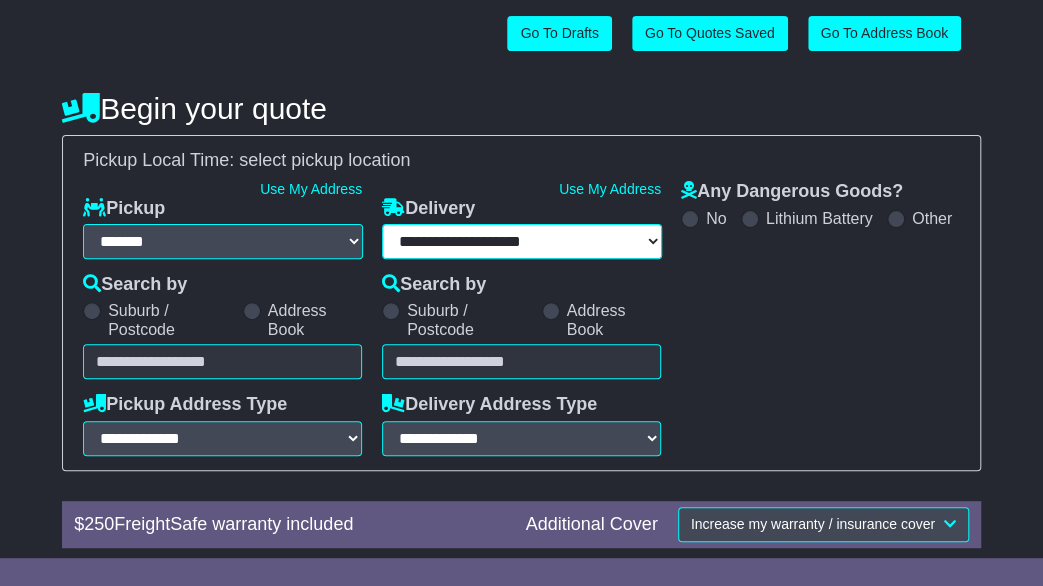 scroll, scrollTop: 144, scrollLeft: 0, axis: vertical 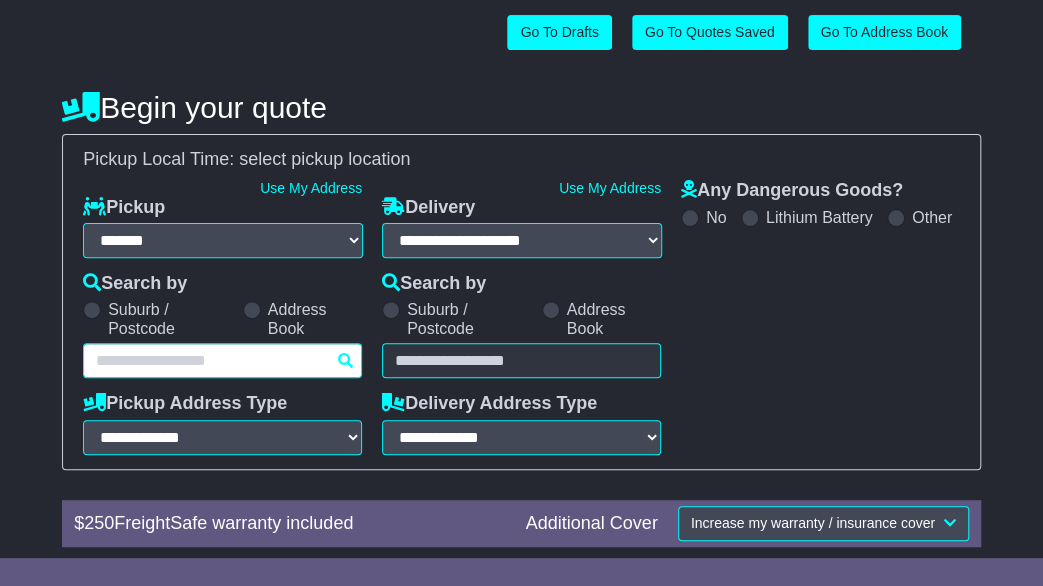 click at bounding box center (222, 360) 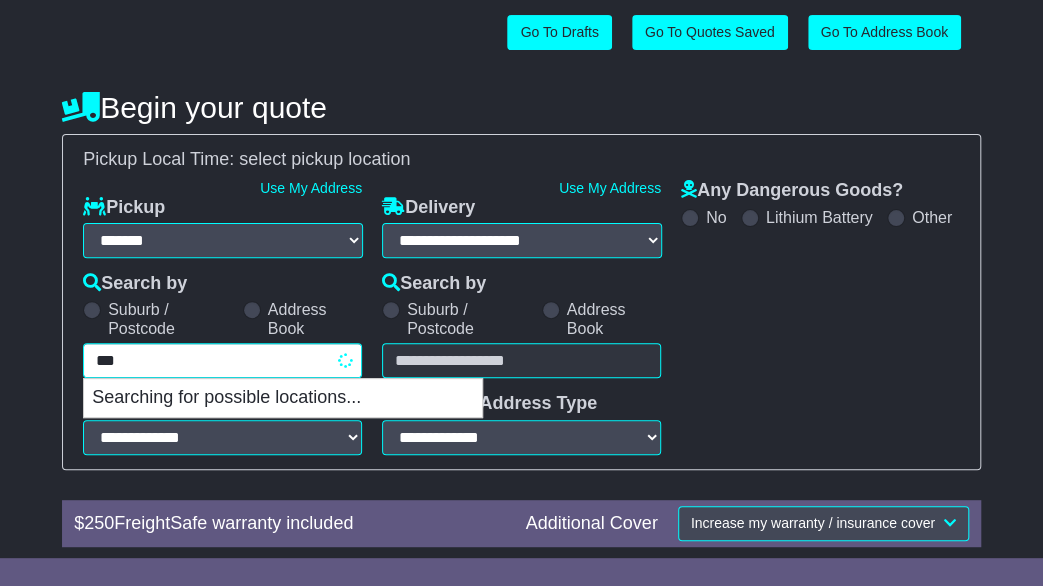 type on "****" 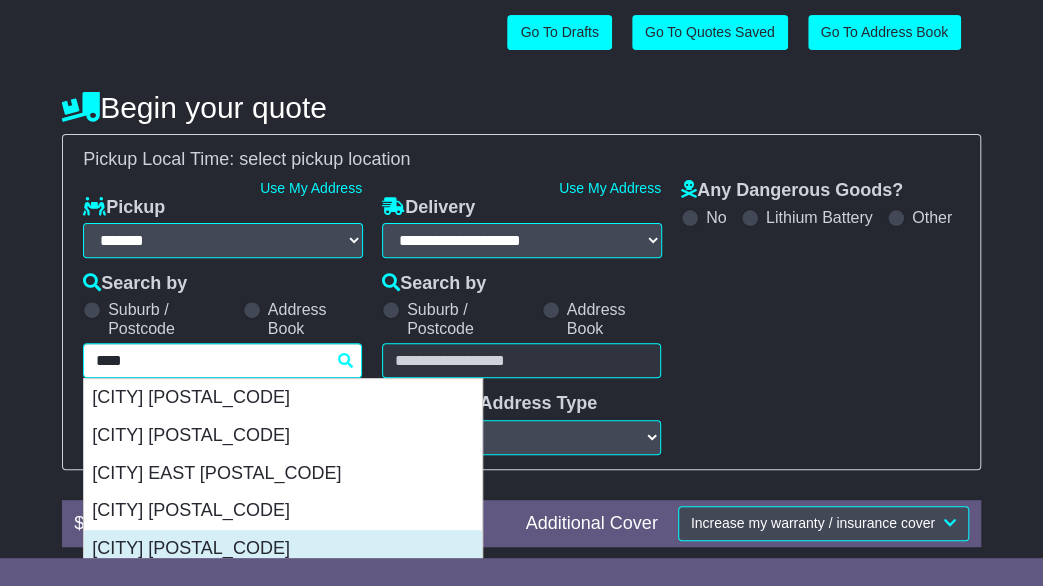click on "[CITY] [POSTAL_CODE]" at bounding box center [283, 549] 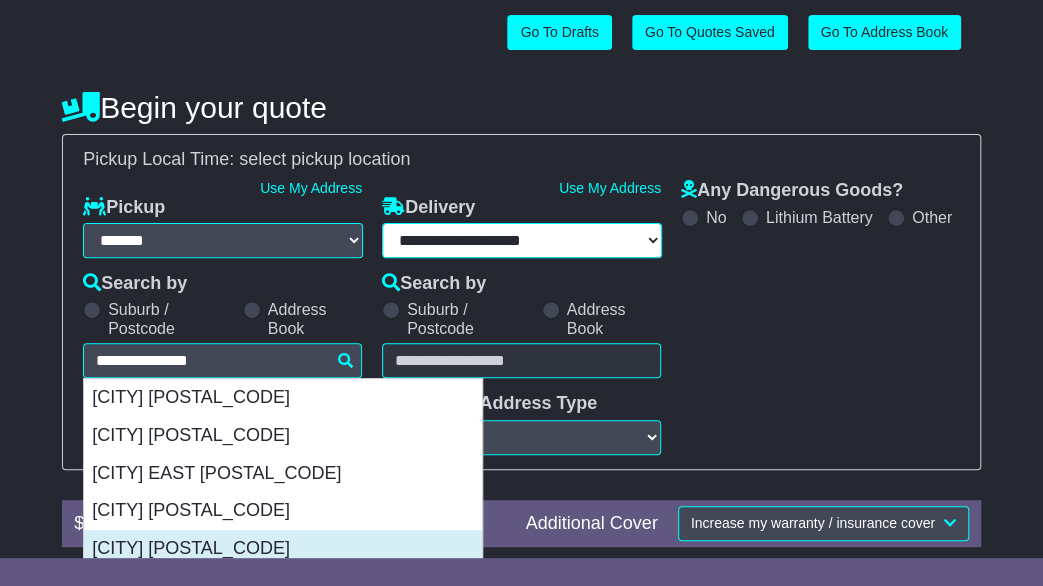select 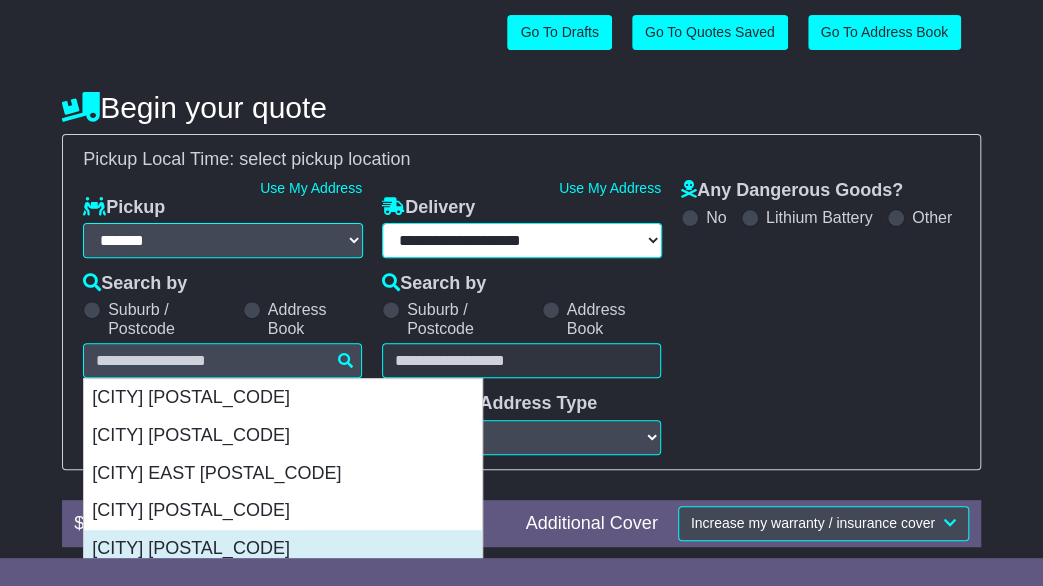 type on "**********" 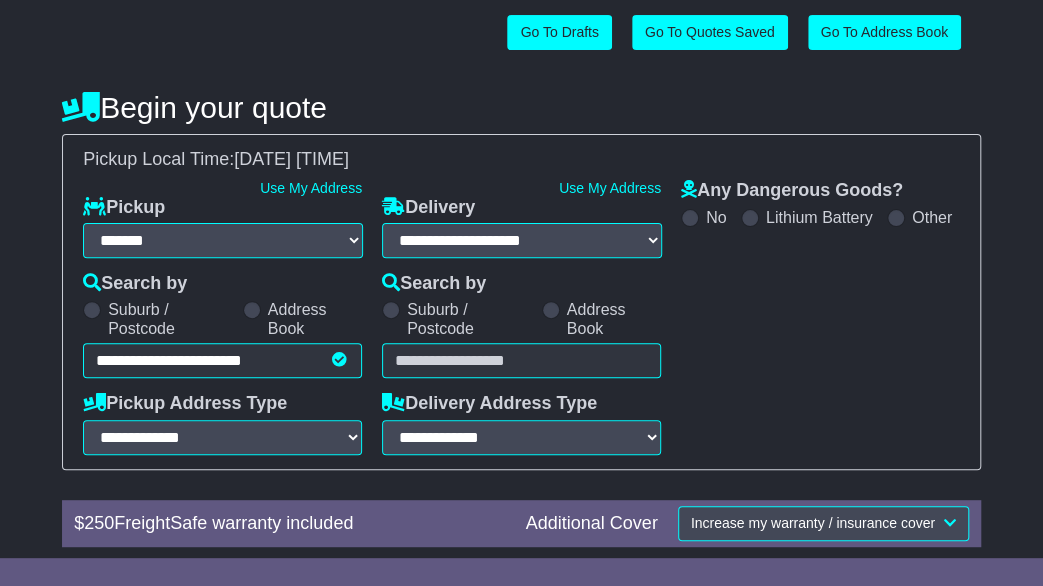 click at bounding box center [521, 360] 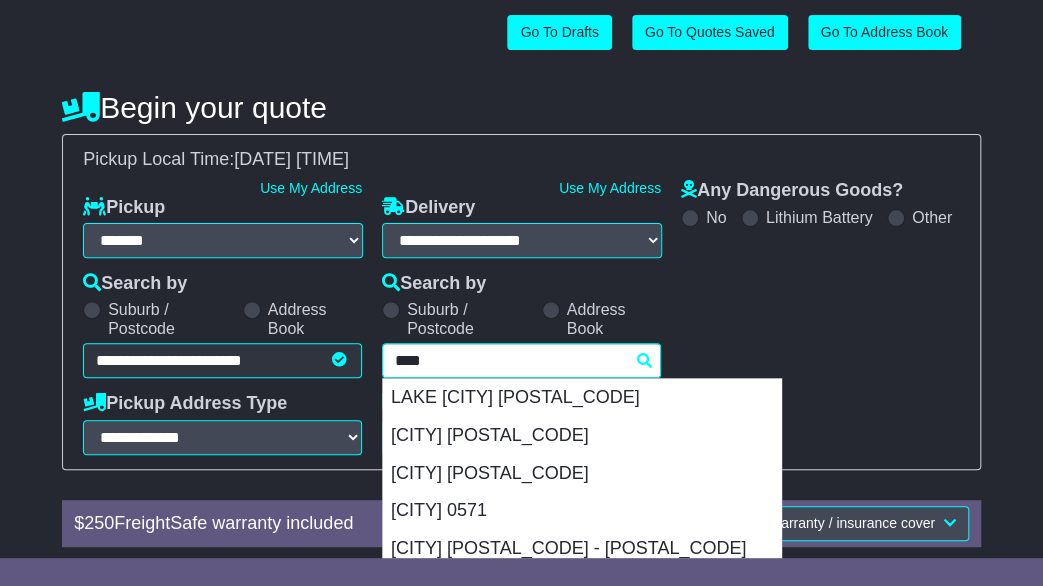 type on "*****" 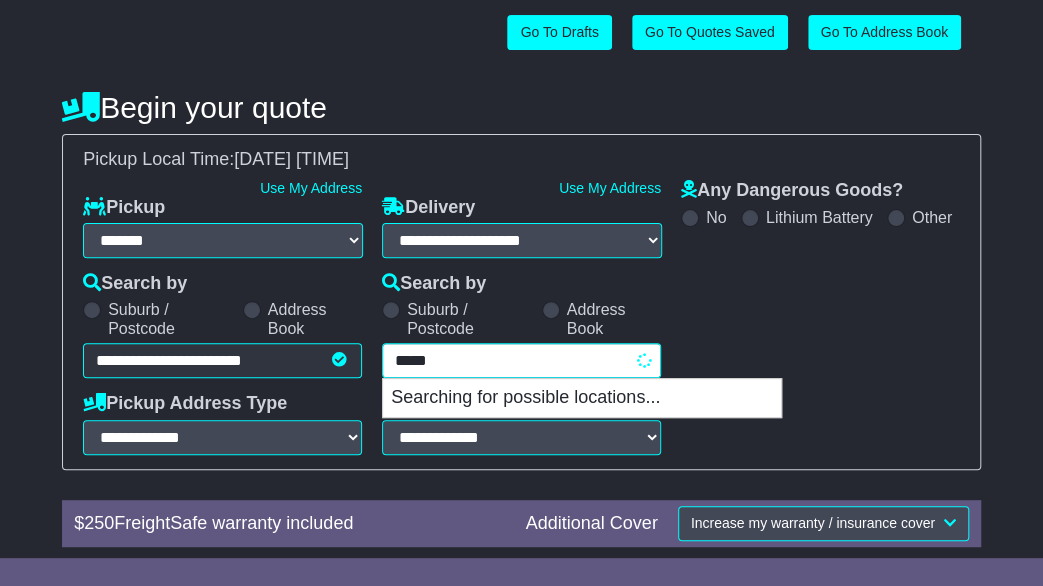 type on "*******" 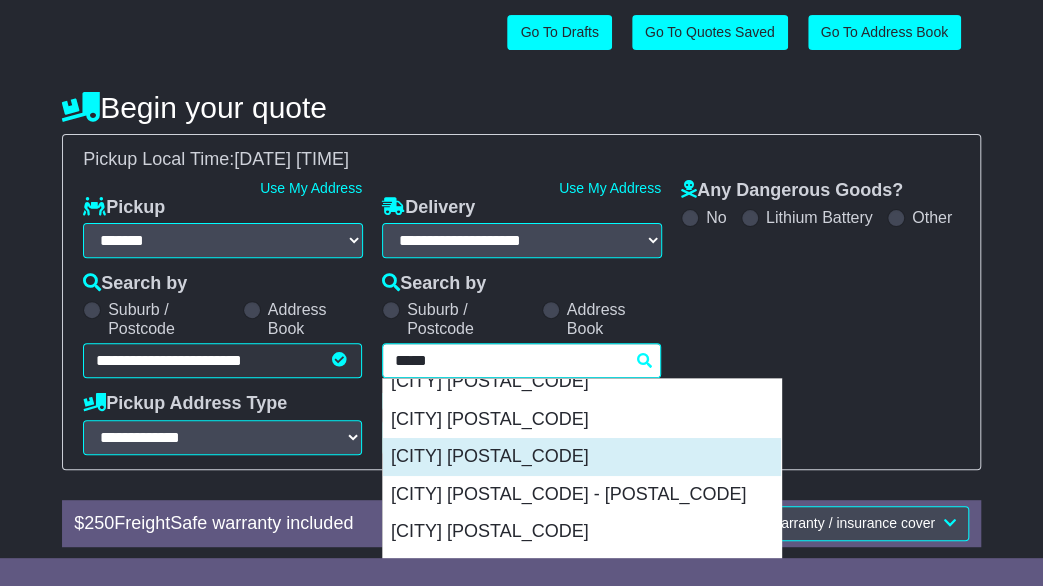 scroll, scrollTop: 102, scrollLeft: 0, axis: vertical 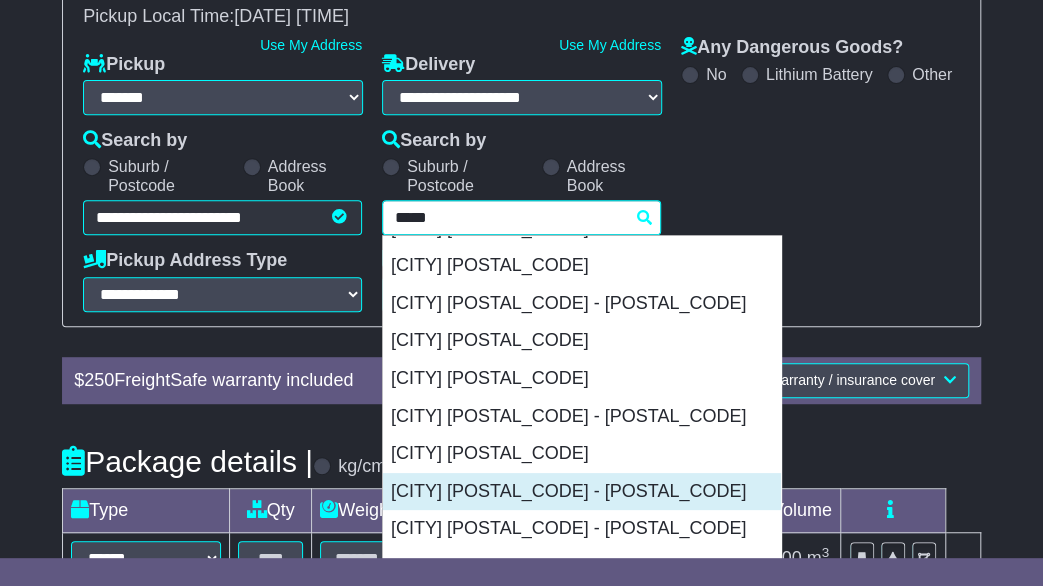 click on "ROTORUA 3072 - 3074" at bounding box center [582, 492] 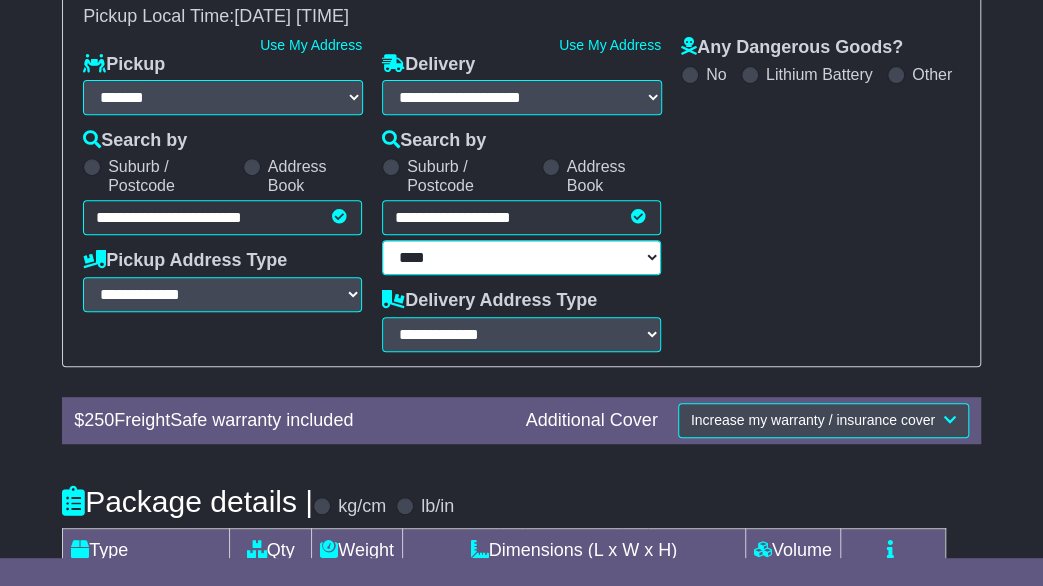 click on "**** **** ****" at bounding box center [521, 257] 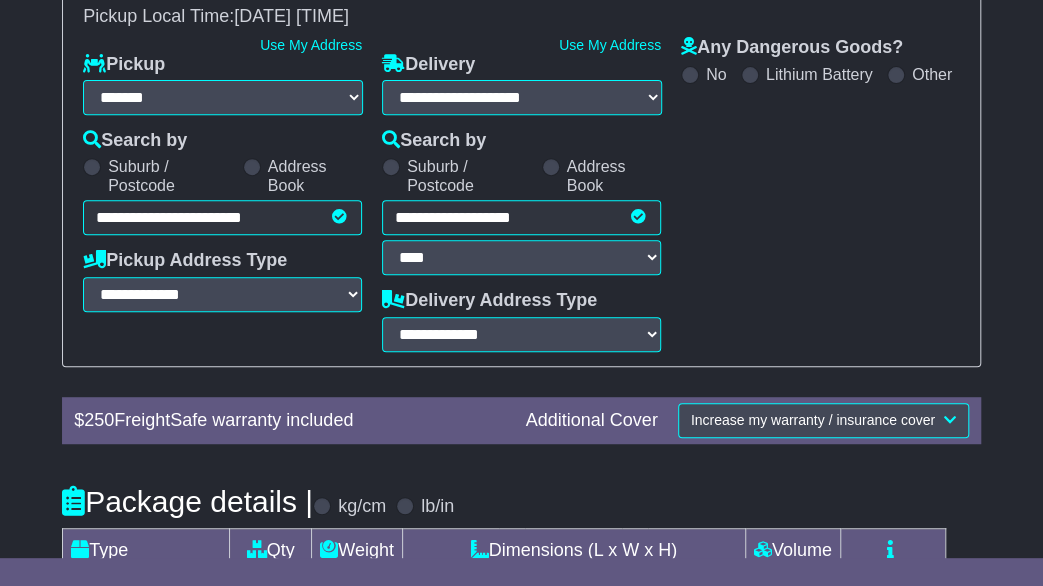 click on "Any Dangerous Goods?
No
Lithium Battery
Other" at bounding box center (820, 194) 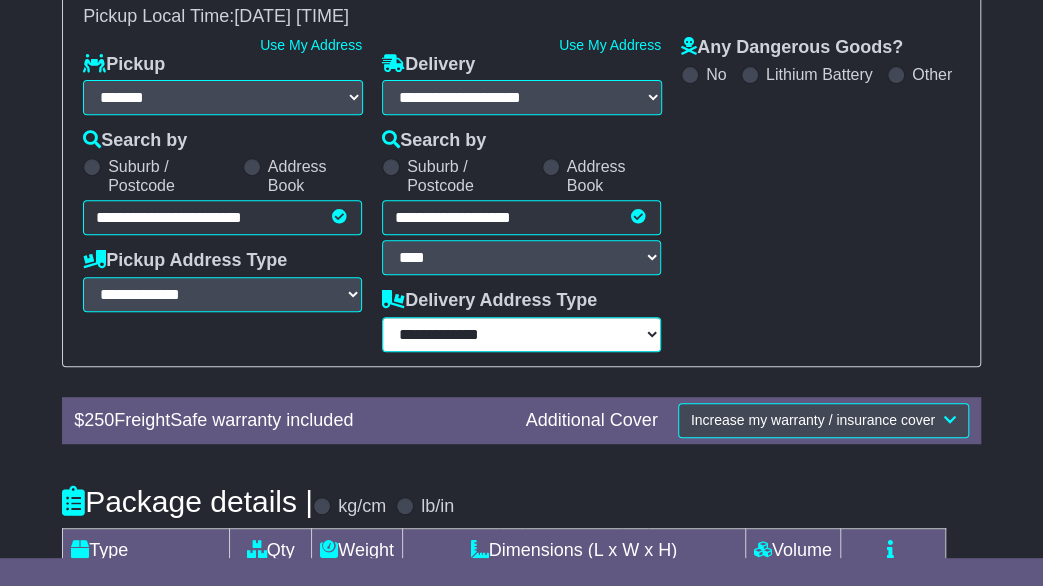 click on "**********" at bounding box center (521, 334) 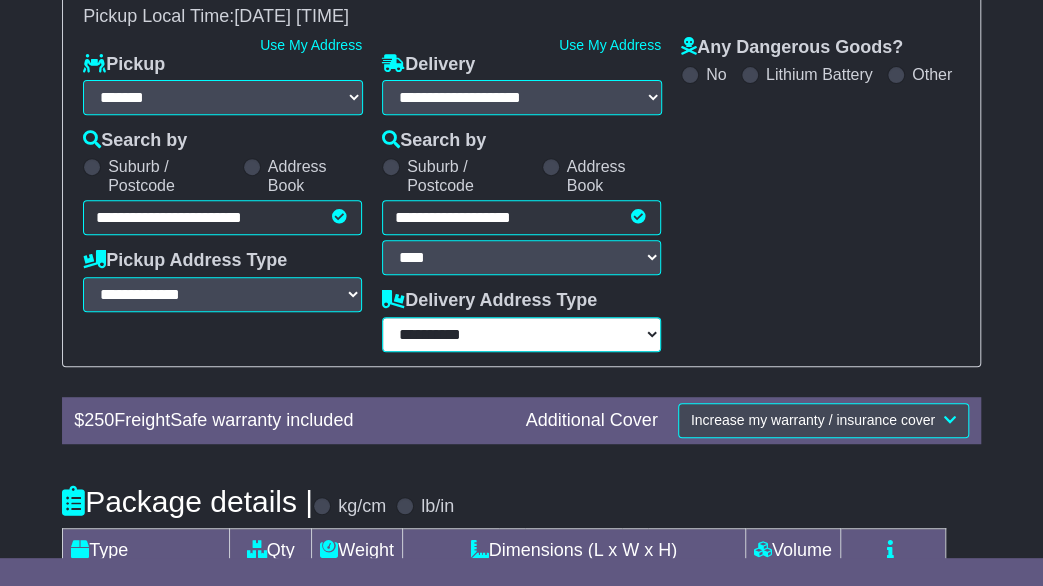 click on "**********" at bounding box center (521, 334) 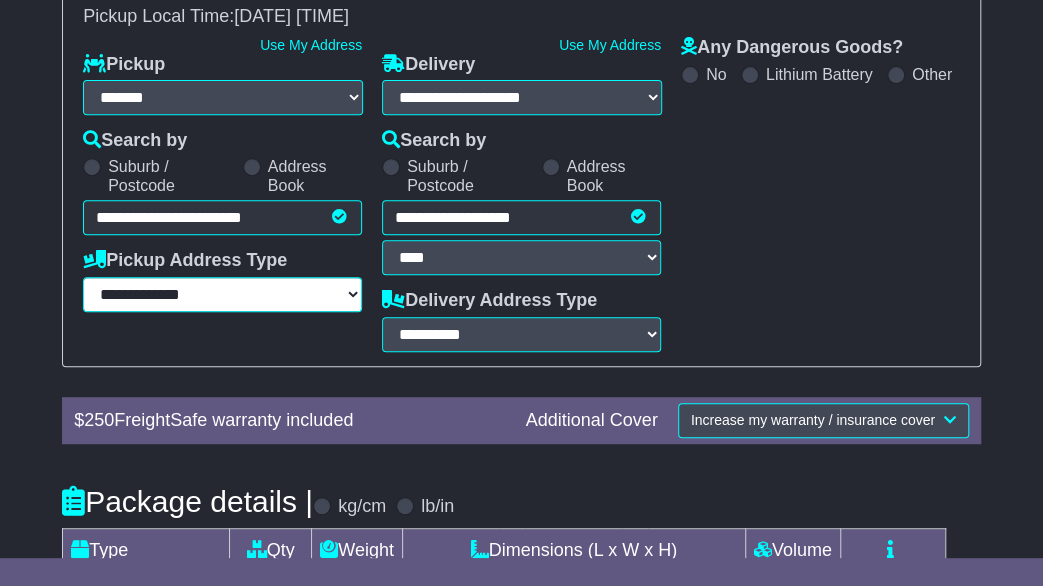click on "**********" at bounding box center [222, 294] 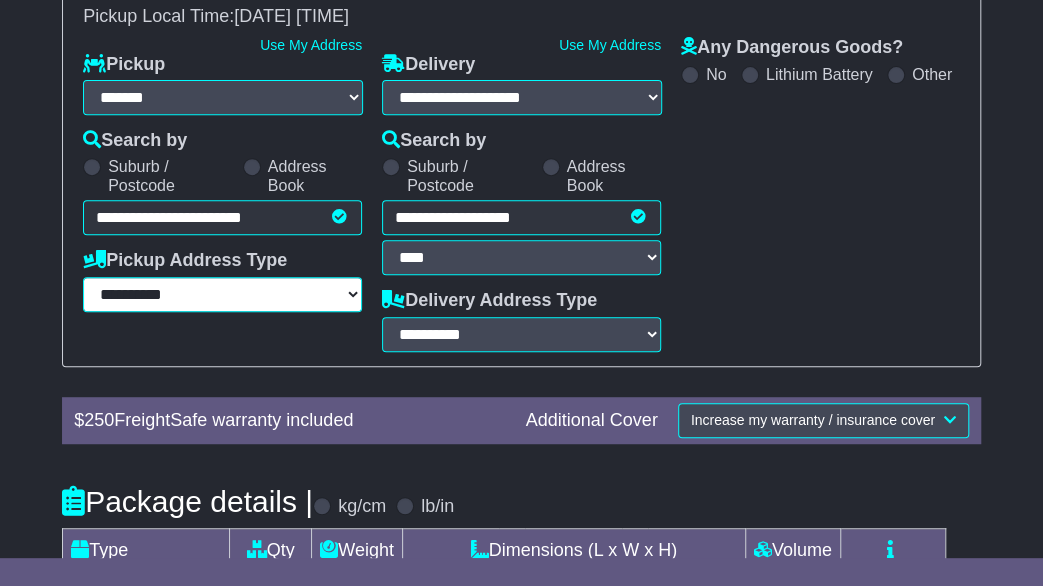 scroll, scrollTop: 482, scrollLeft: 0, axis: vertical 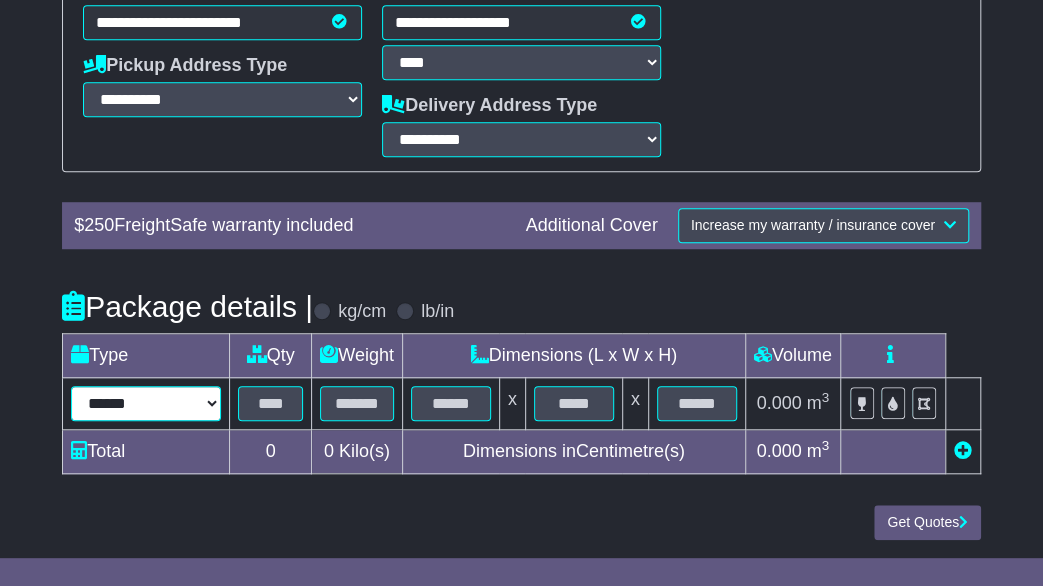 click on "****** ****** *** ******** ***** **** **** ****** *** *******" at bounding box center [146, 403] 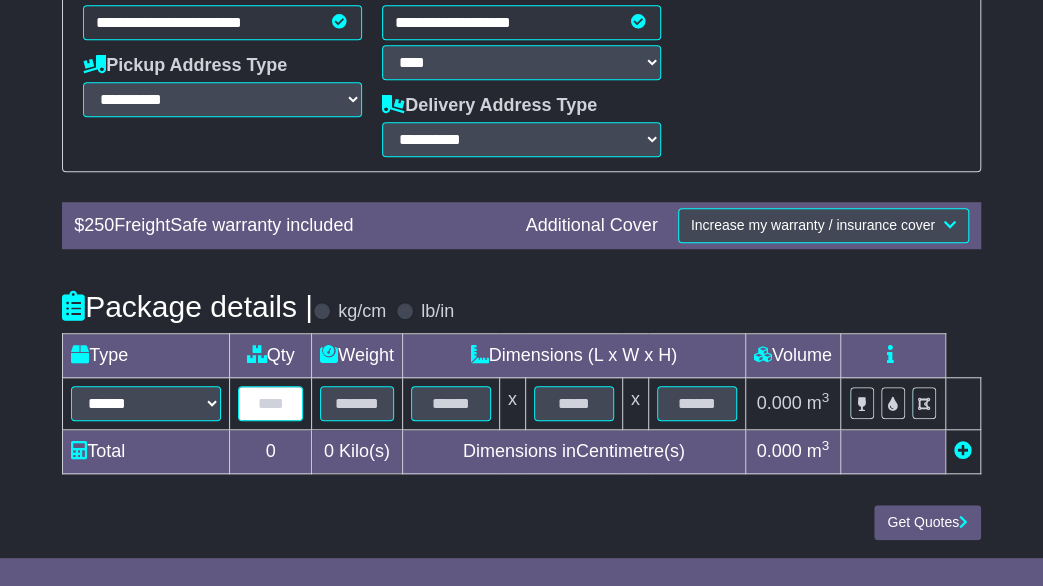 click at bounding box center (270, 403) 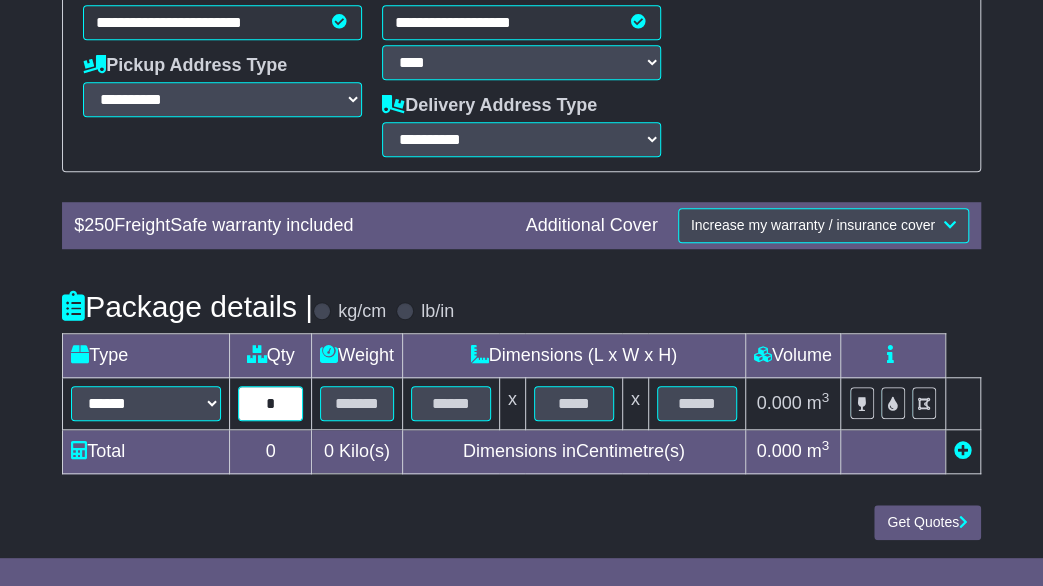 type on "*" 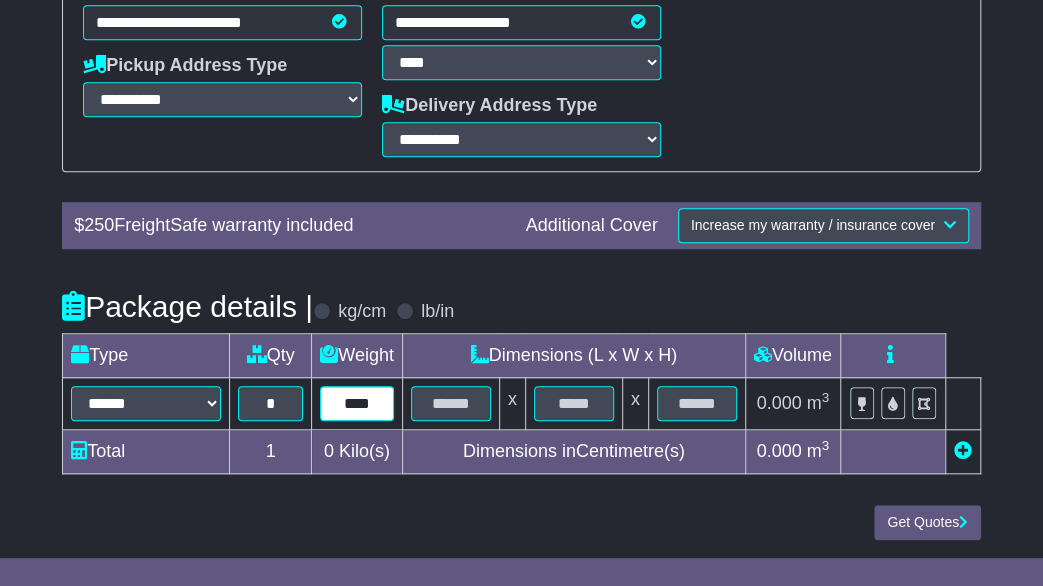type on "****" 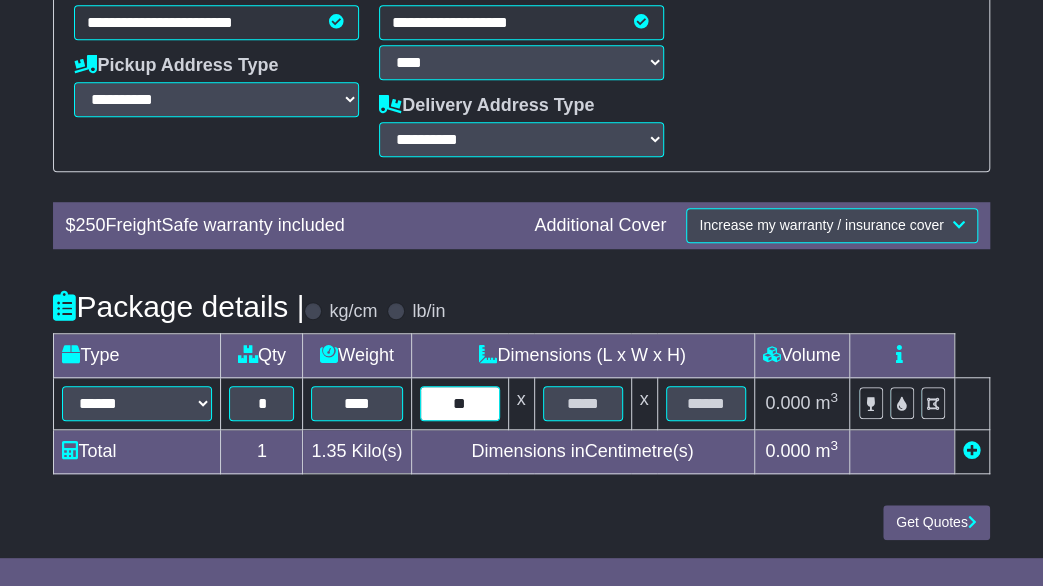 type on "**" 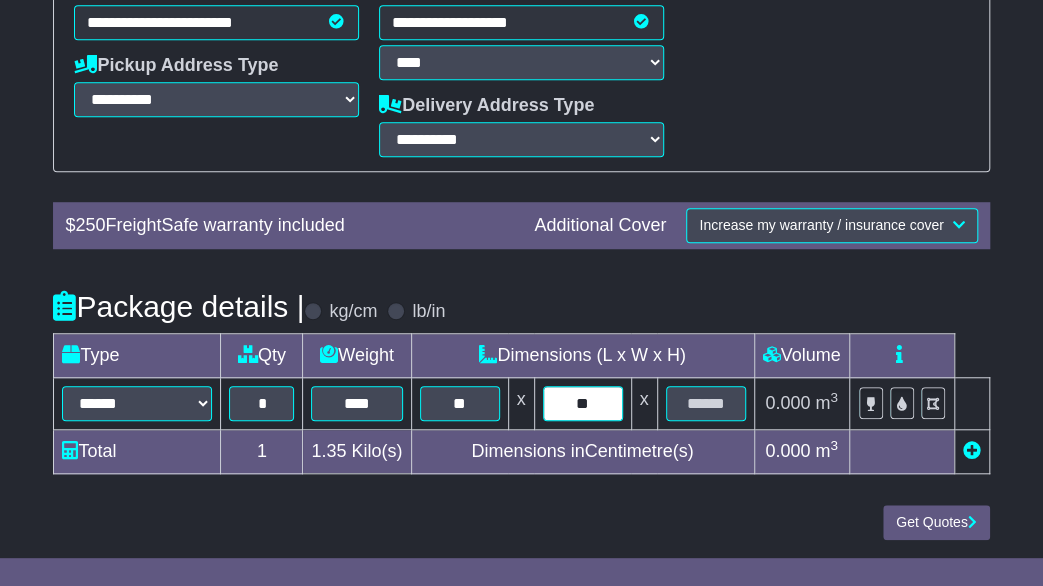 type on "**" 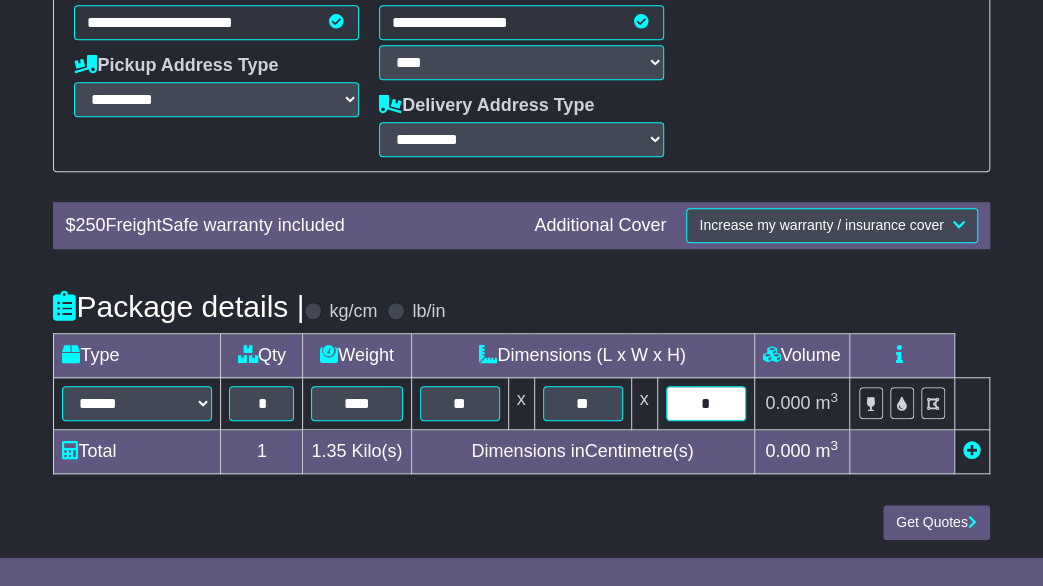 type on "*" 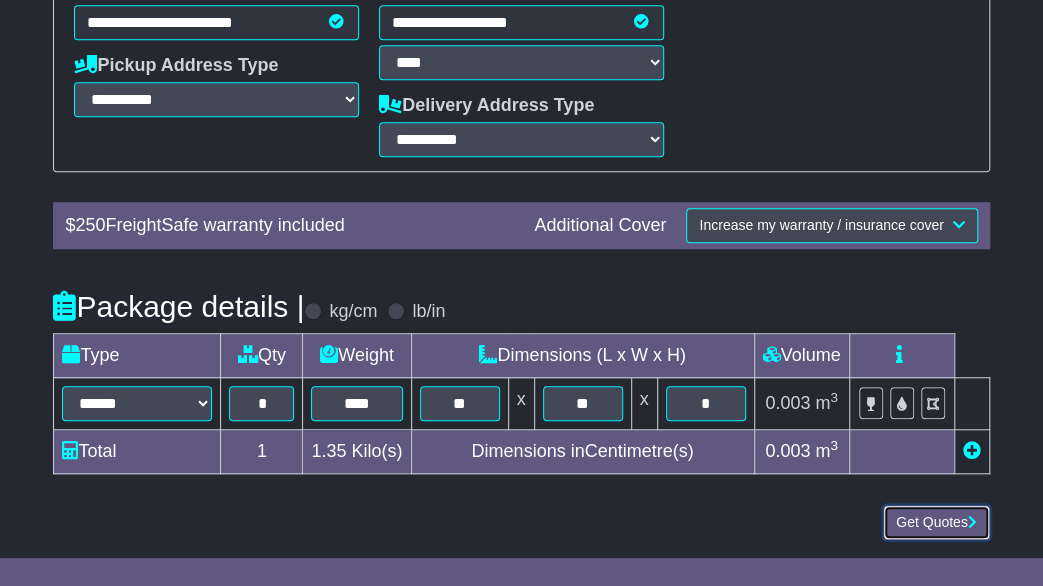 type 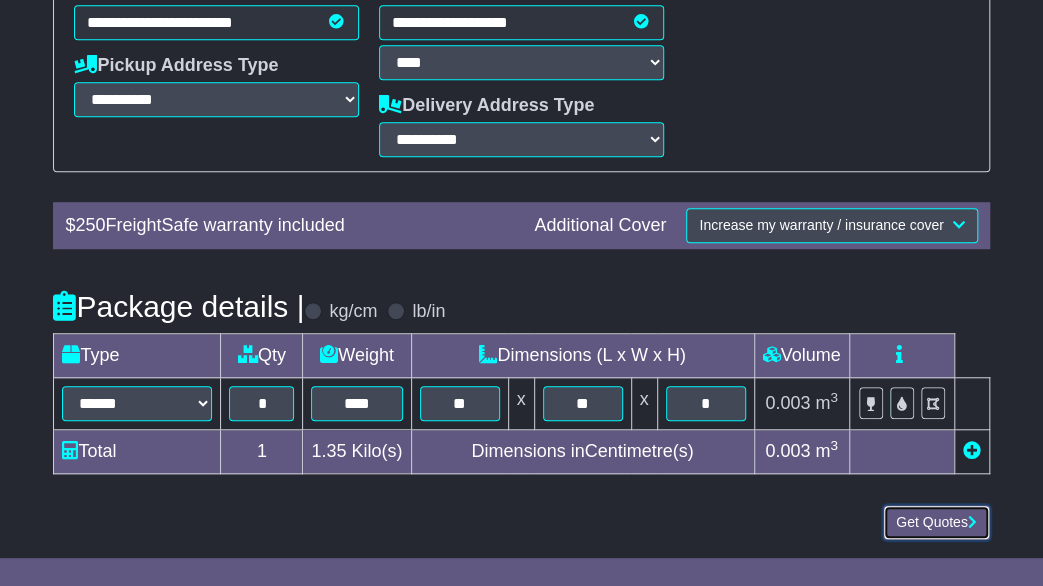 click on "Get Quotes" at bounding box center (936, 522) 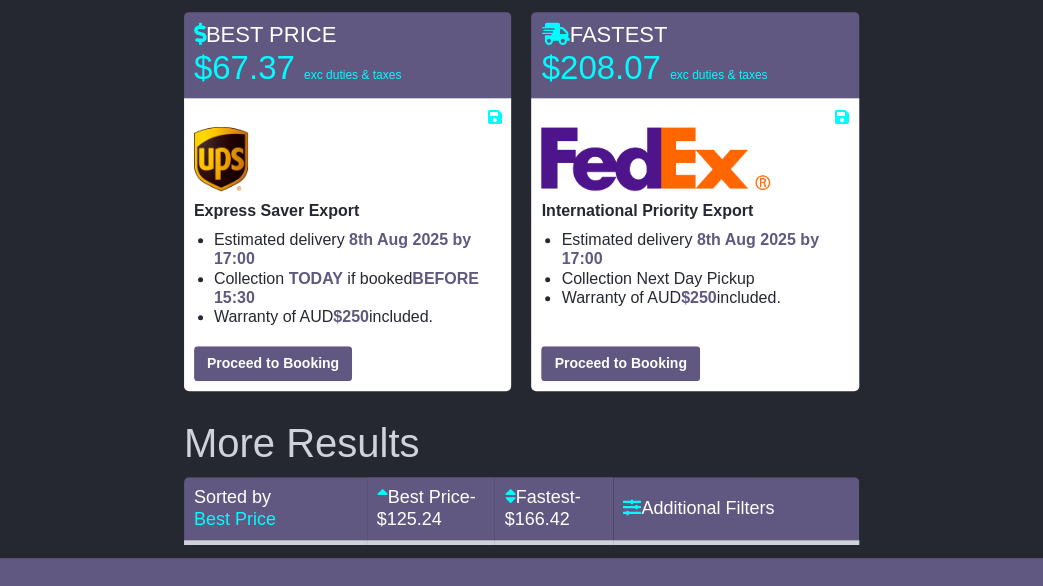 scroll, scrollTop: 428, scrollLeft: 0, axis: vertical 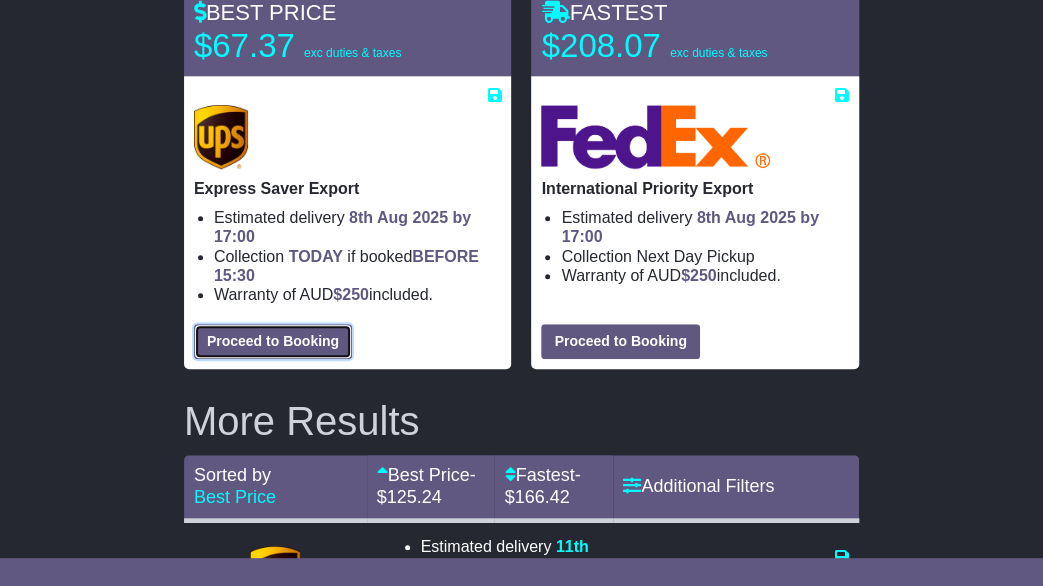 click on "Proceed to Booking" at bounding box center [273, 341] 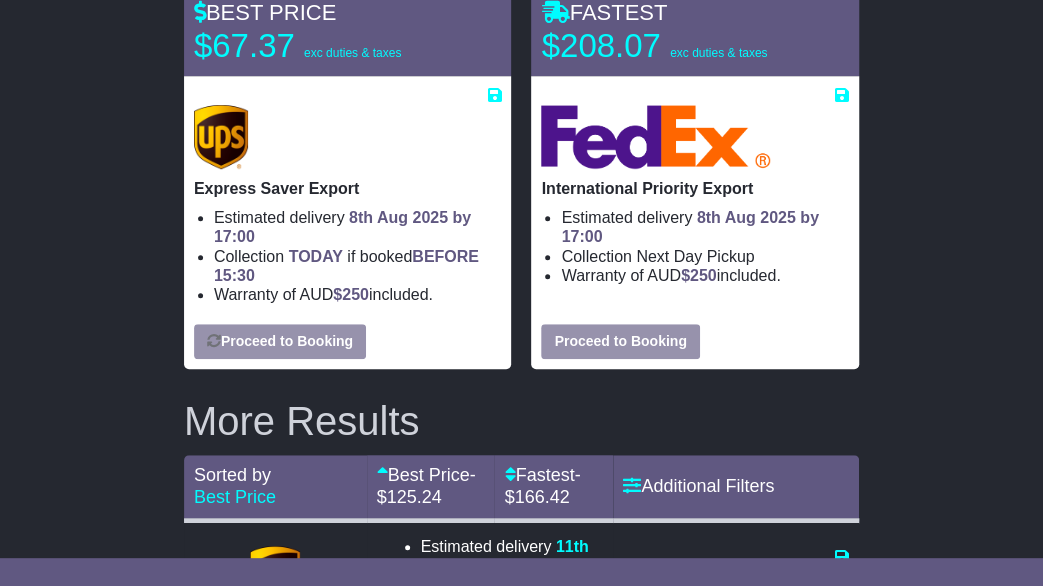 select on "***" 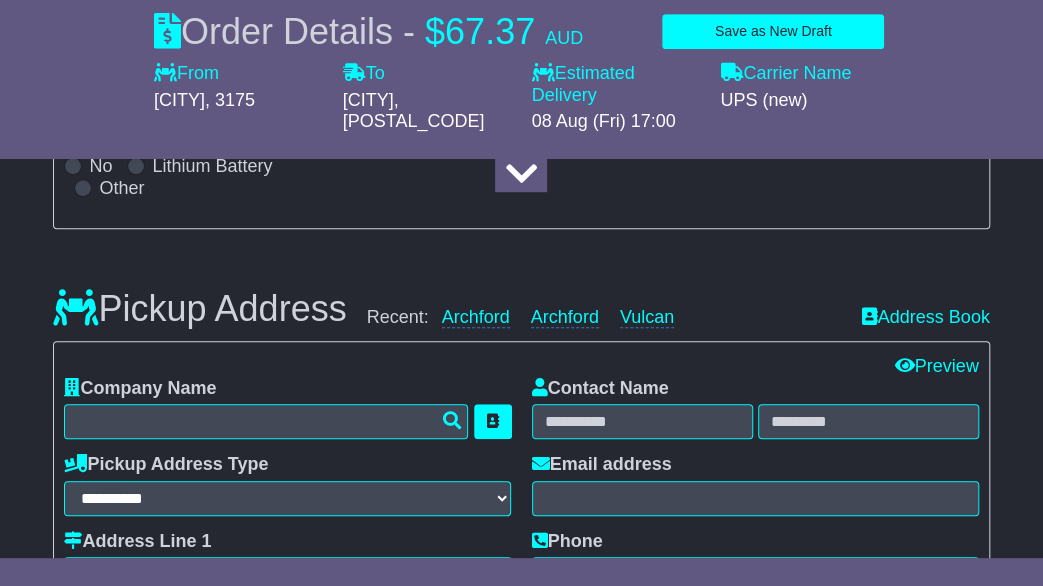 select 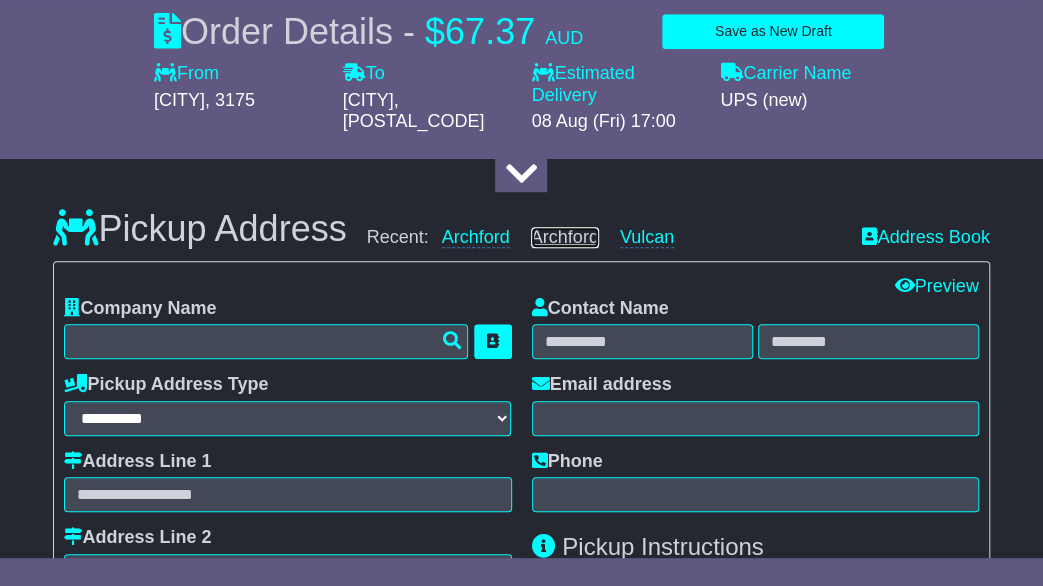 click on "Archford" at bounding box center [565, 237] 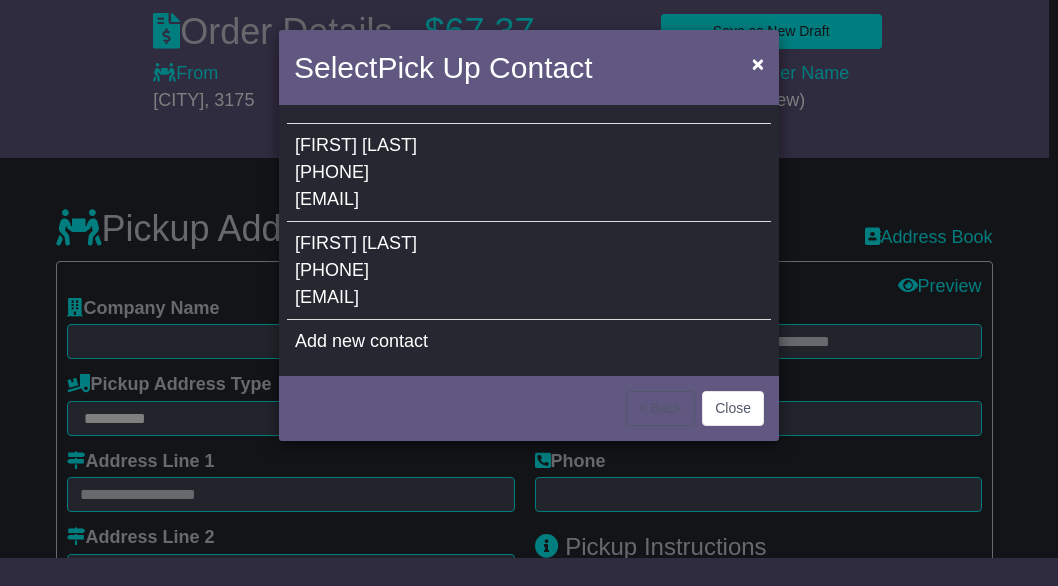 click on "[FIRST] [LAST]
[PHONE]
[EMAIL]" at bounding box center (529, 271) 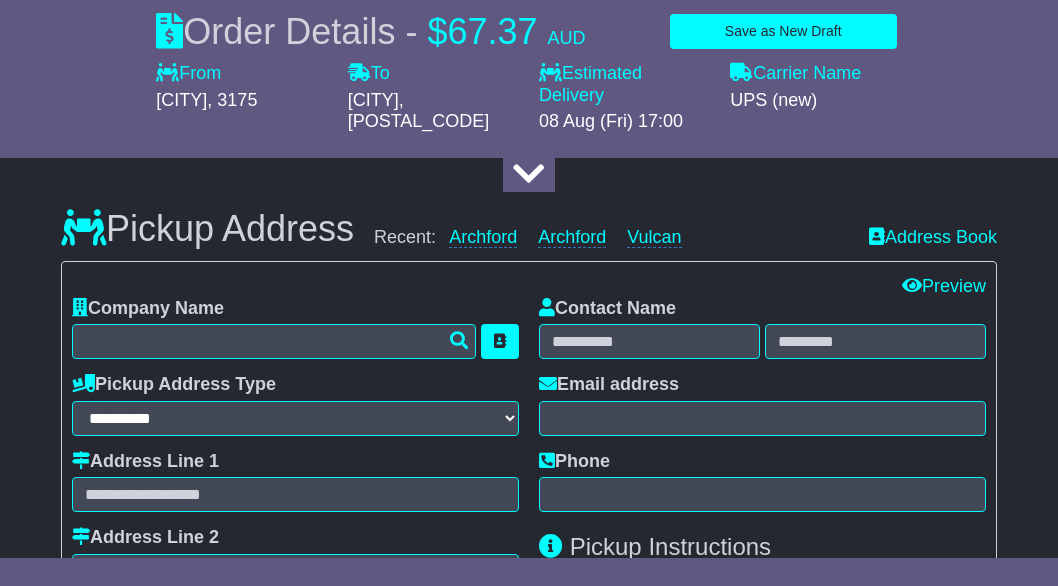 type on "********" 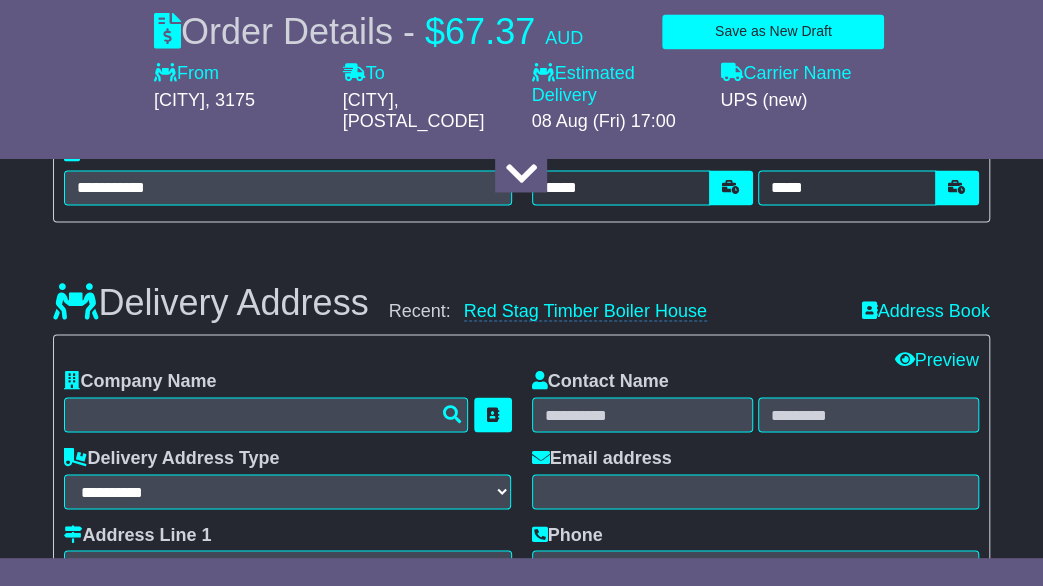 scroll, scrollTop: 1286, scrollLeft: 0, axis: vertical 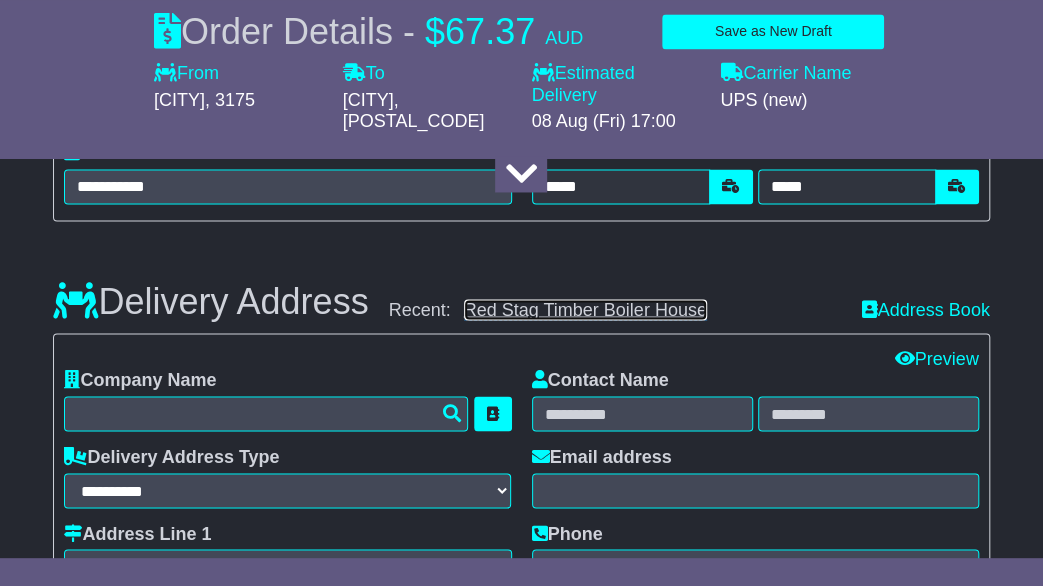 click on "Red Stag Timber Boiler House" at bounding box center (585, 309) 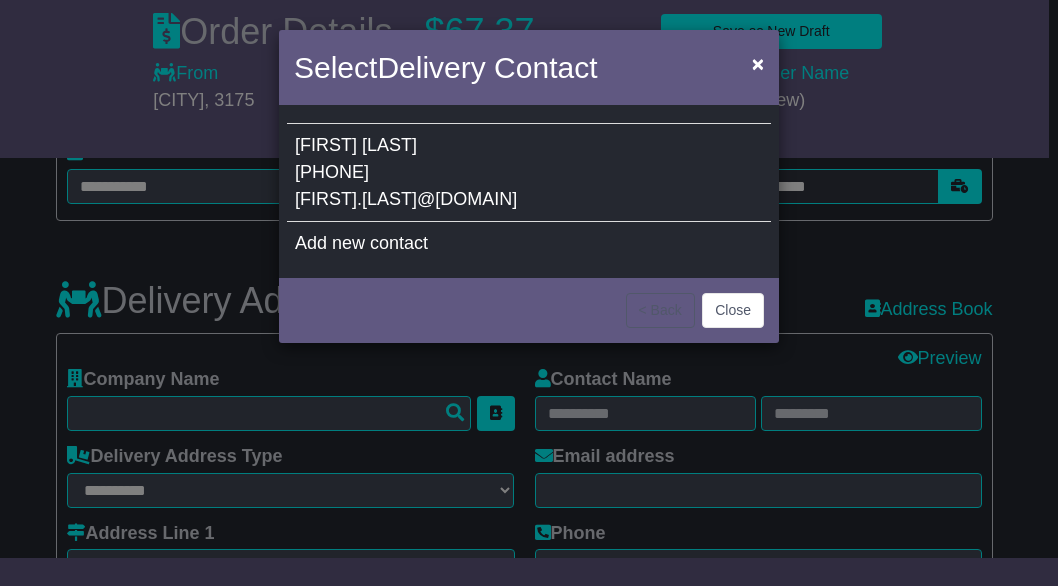click on "Matt   Ives
+64 7 3488170
Matthew.Ives@redstagtimber.co.nz" at bounding box center (529, 173) 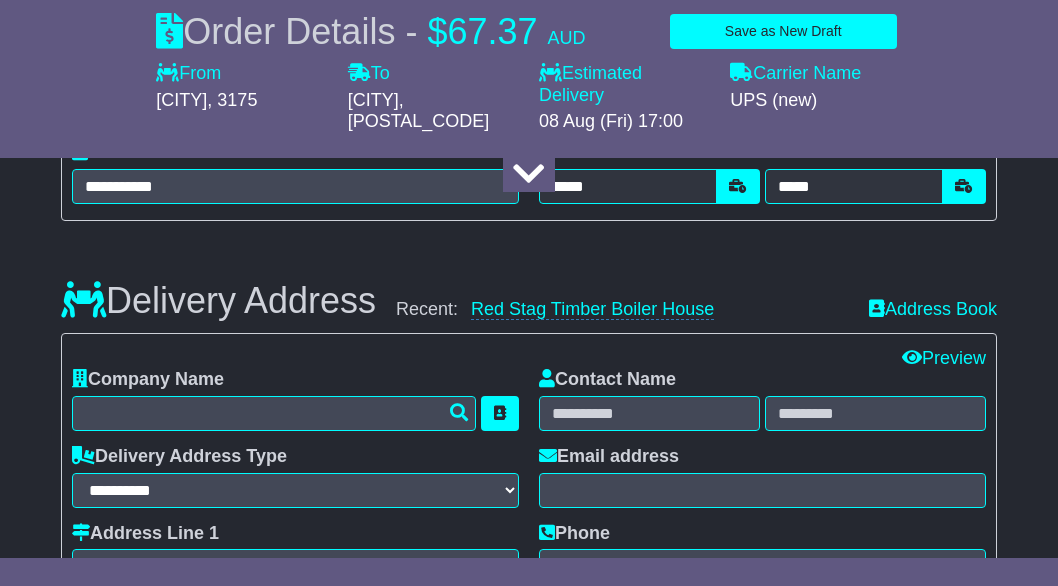 type on "**********" 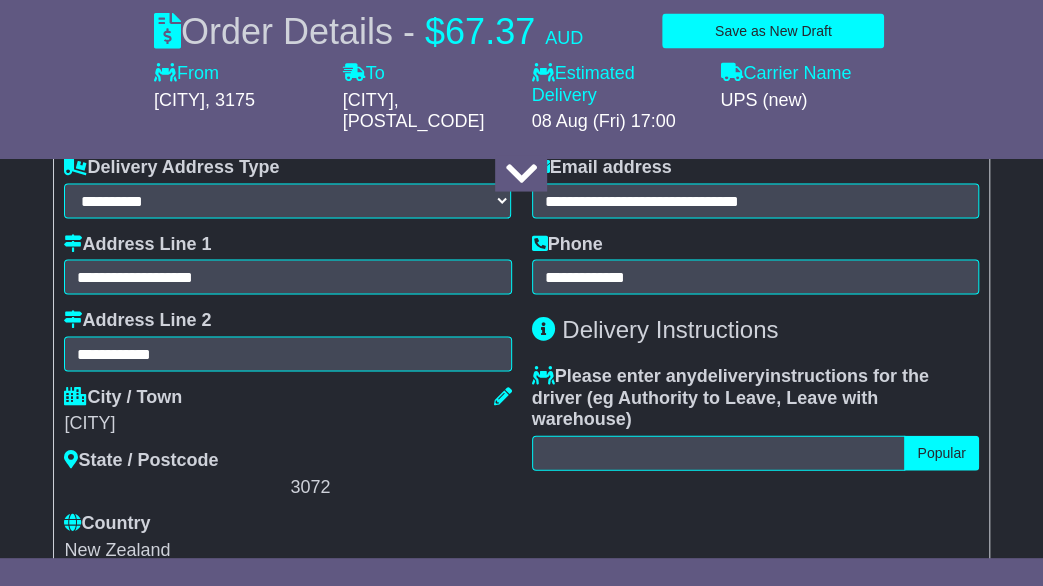 scroll, scrollTop: 1576, scrollLeft: 0, axis: vertical 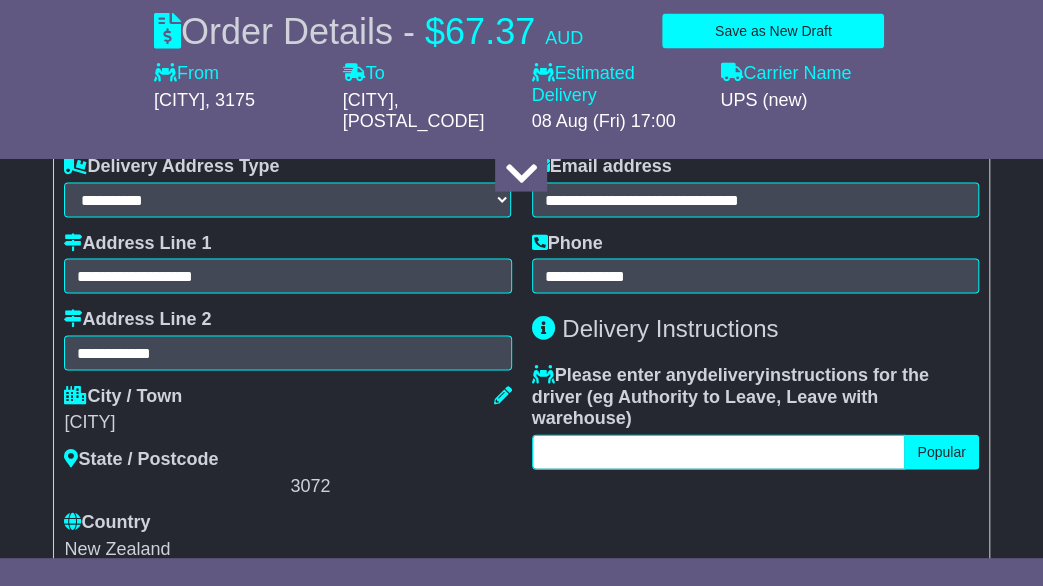 click at bounding box center (719, 452) 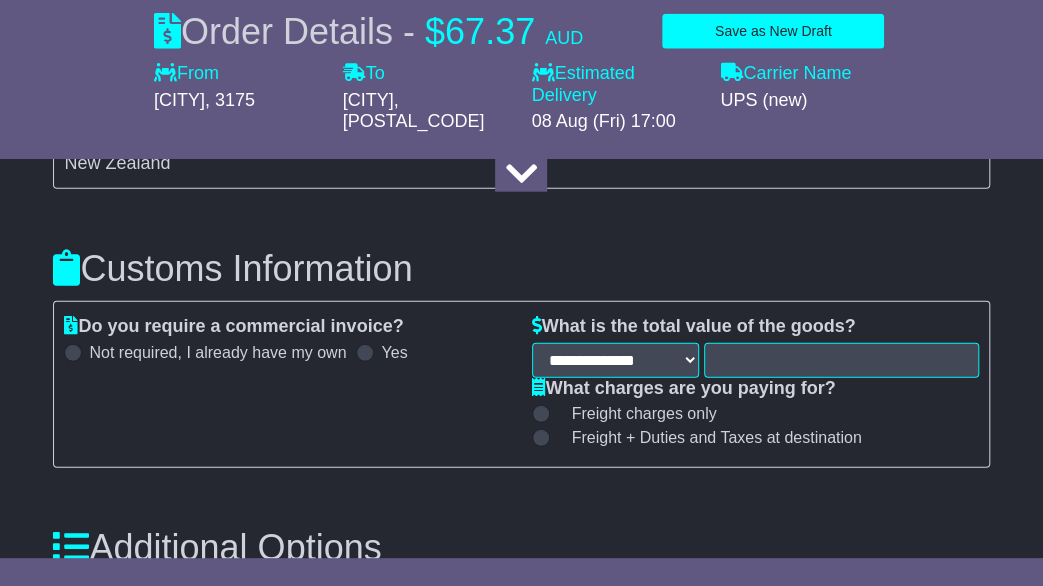 scroll, scrollTop: 1963, scrollLeft: 0, axis: vertical 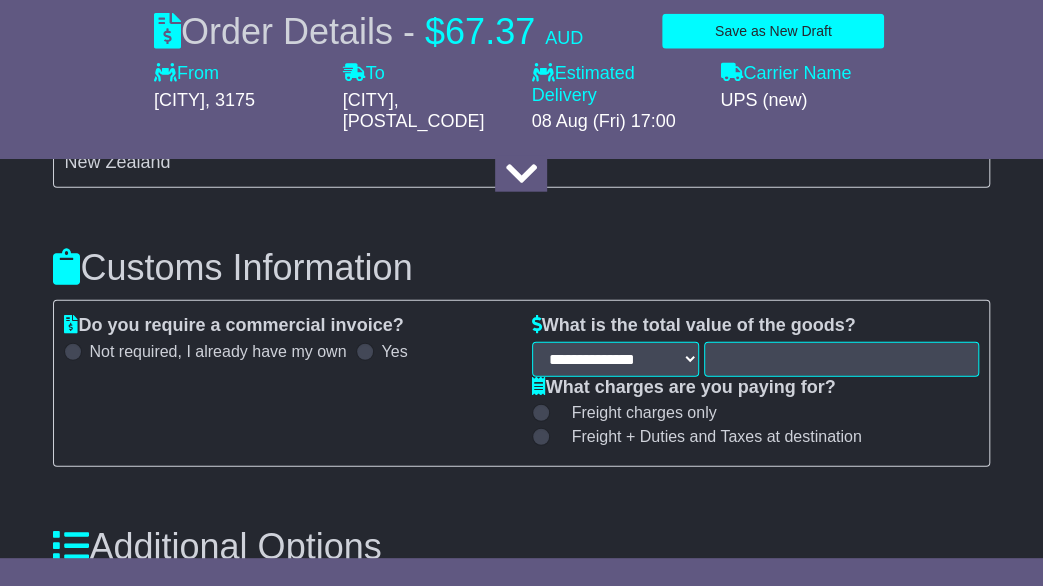 type on "**********" 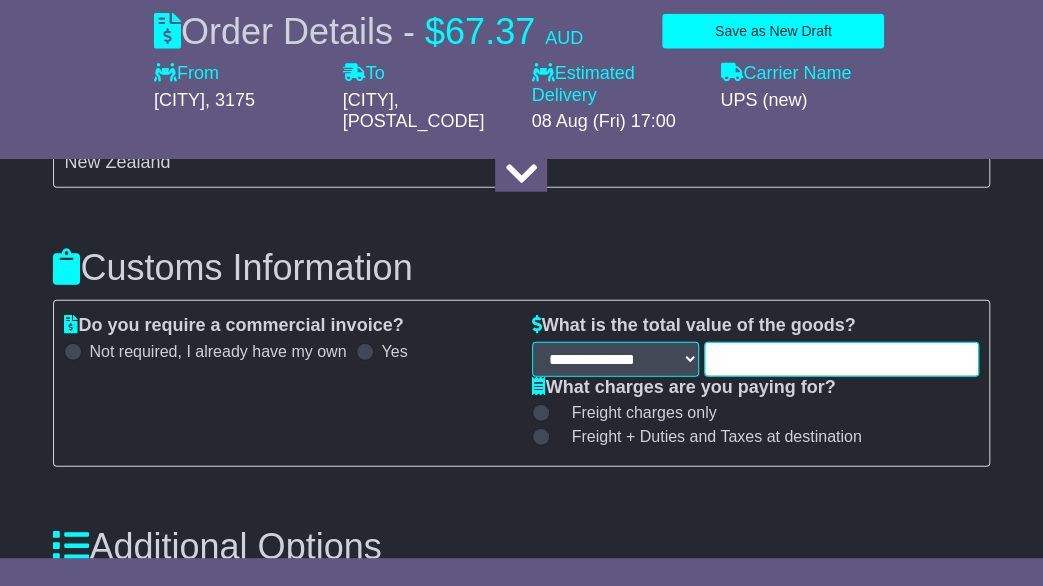 click at bounding box center (841, 359) 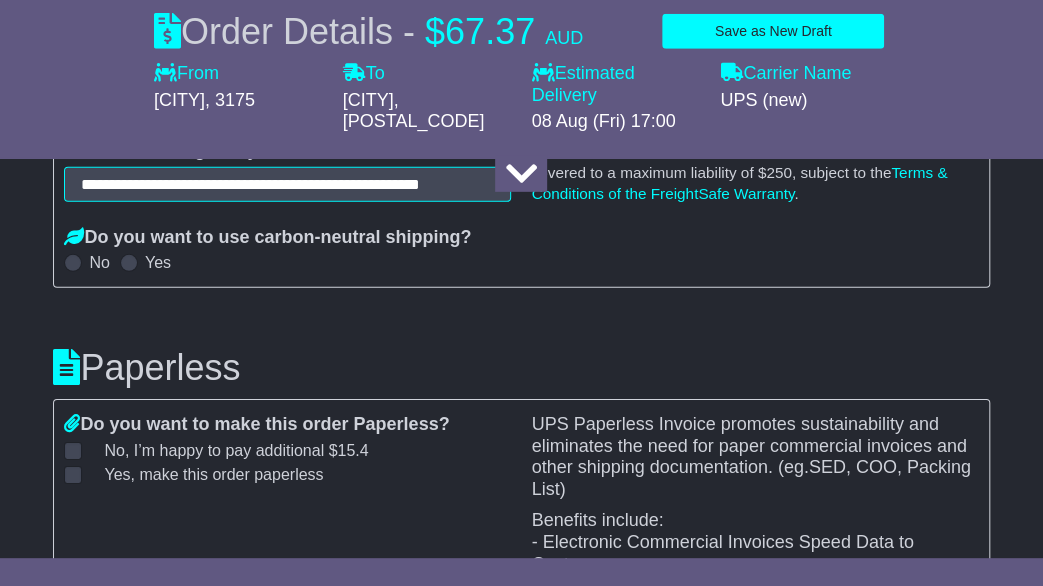 scroll, scrollTop: 2419, scrollLeft: 0, axis: vertical 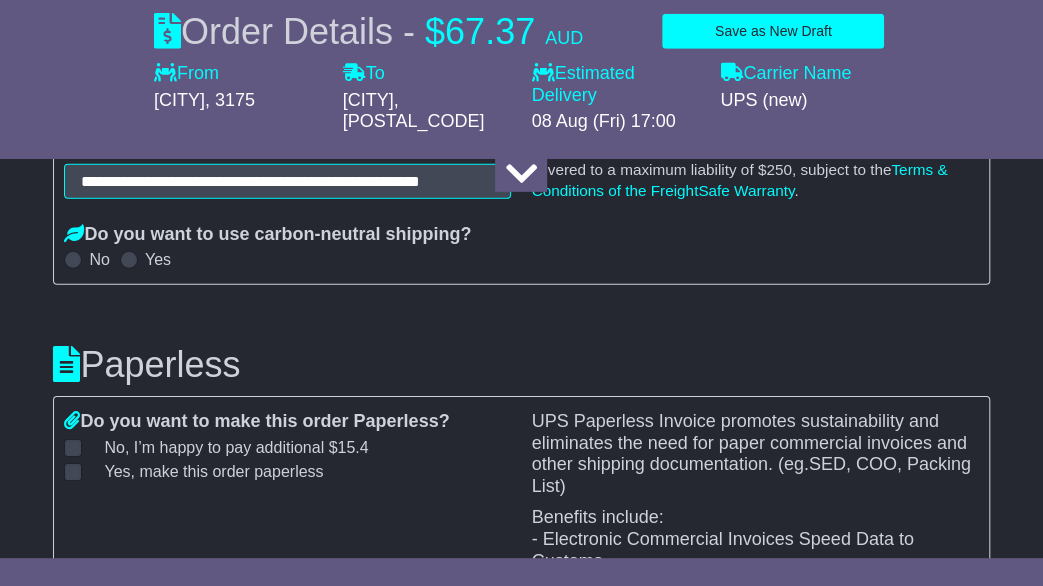 type on "***" 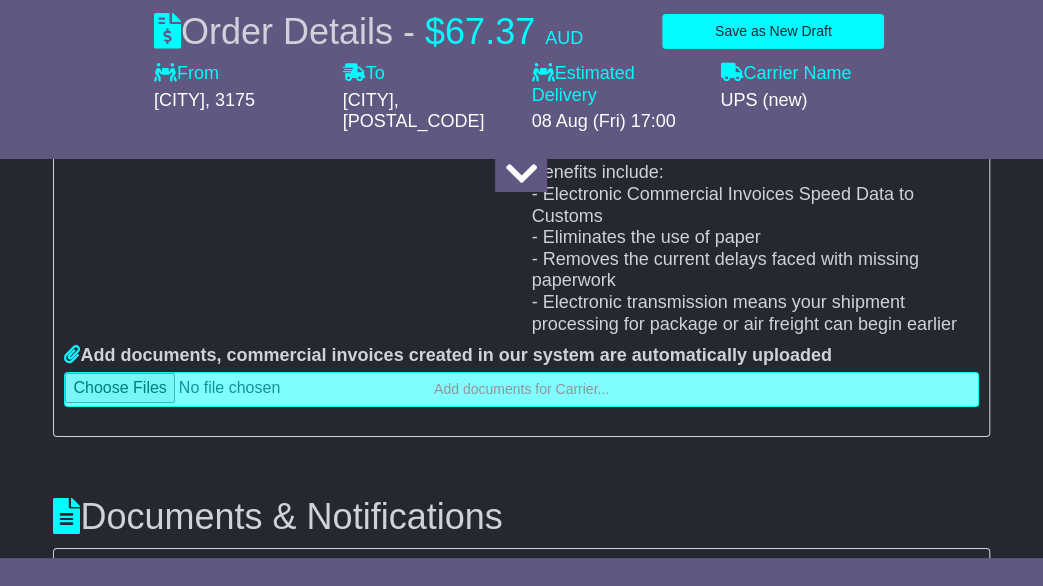 scroll, scrollTop: 2765, scrollLeft: 0, axis: vertical 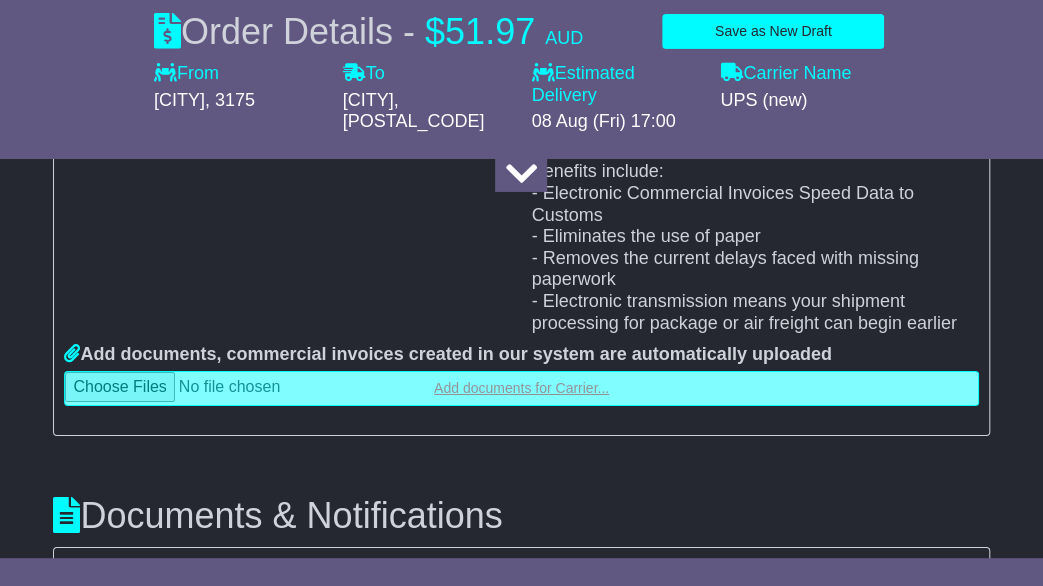 click at bounding box center (521, 388) 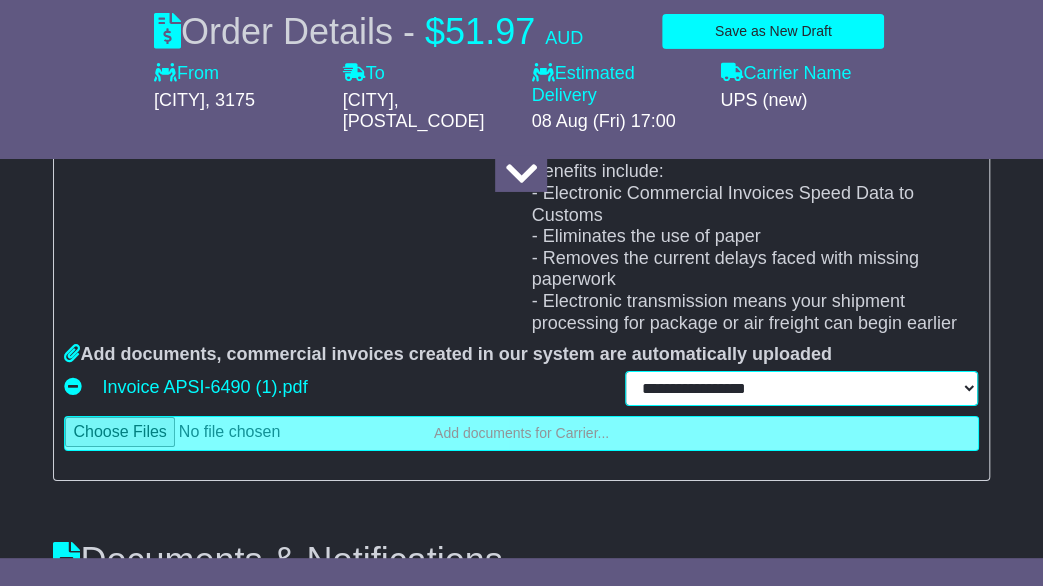 click on "**********" at bounding box center [801, 388] 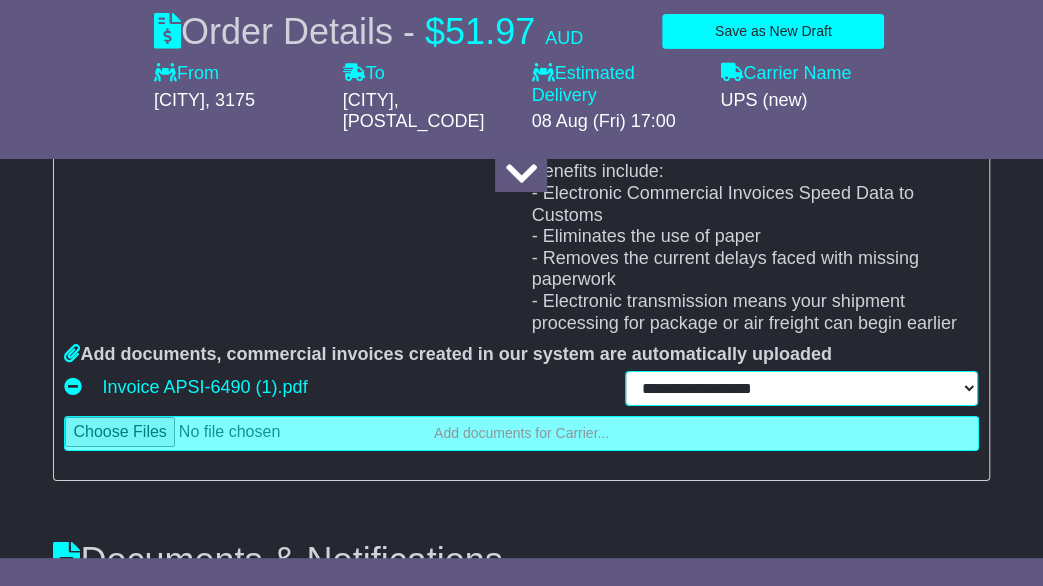 click on "**********" at bounding box center (801, 388) 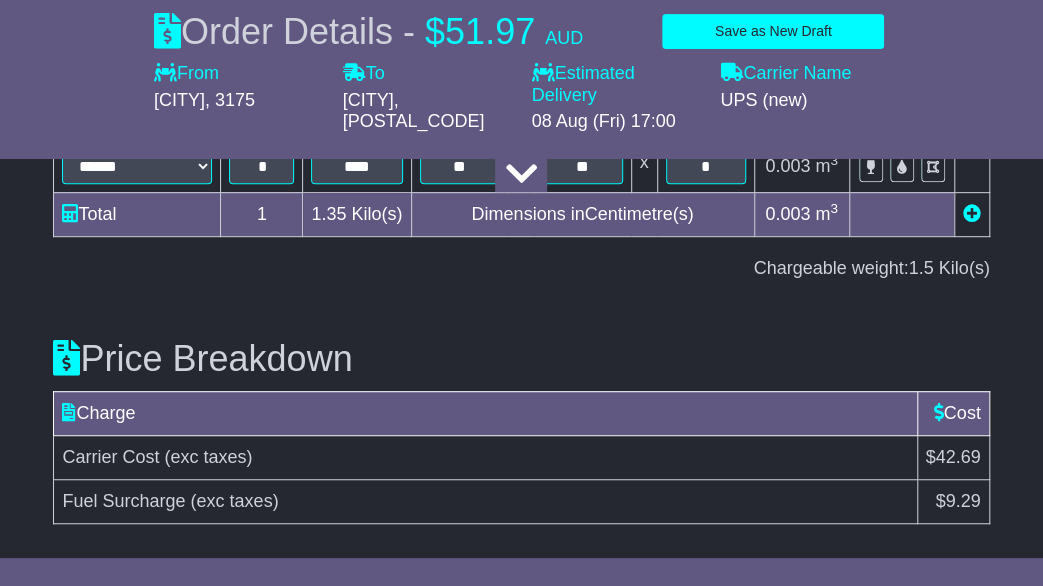 scroll, scrollTop: 3504, scrollLeft: 0, axis: vertical 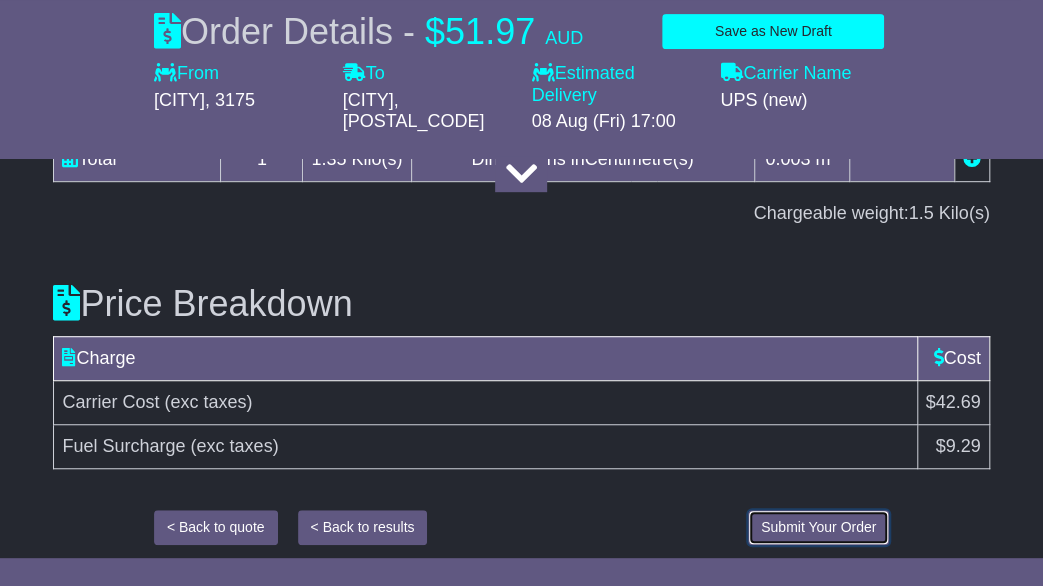 click on "Submit Your Order" at bounding box center (818, 527) 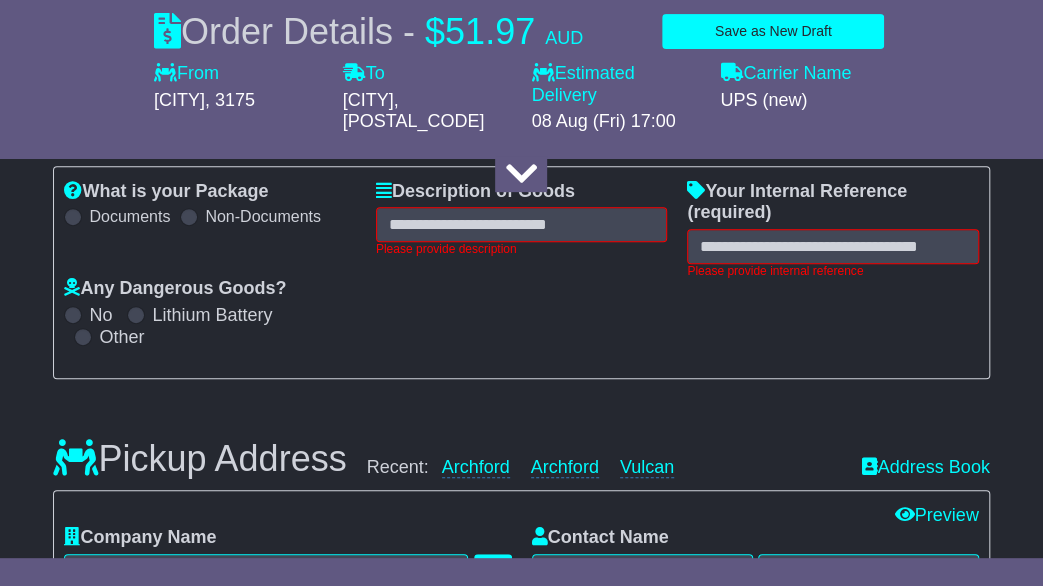 scroll, scrollTop: 291, scrollLeft: 0, axis: vertical 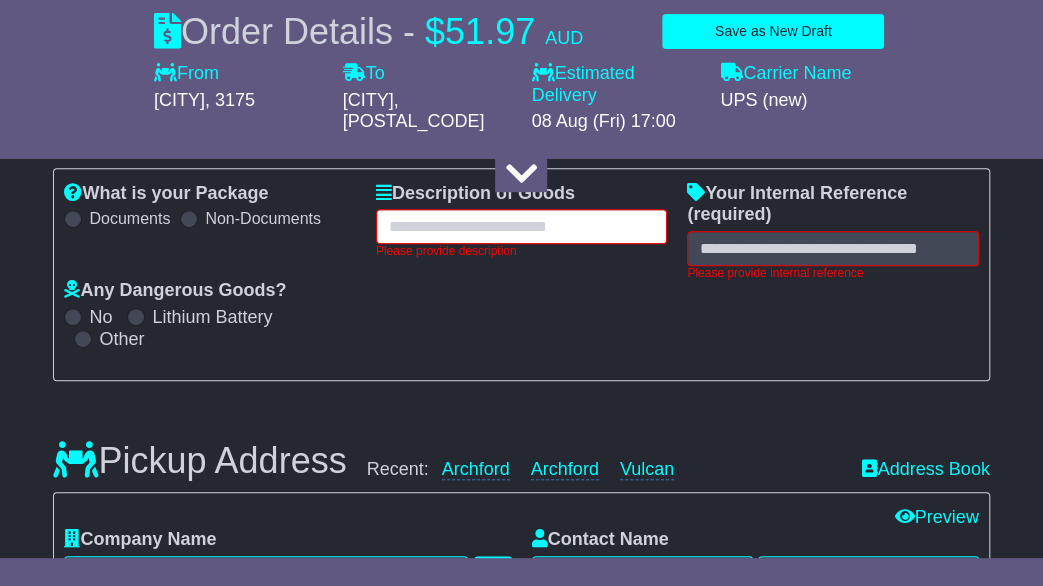 click at bounding box center (521, 226) 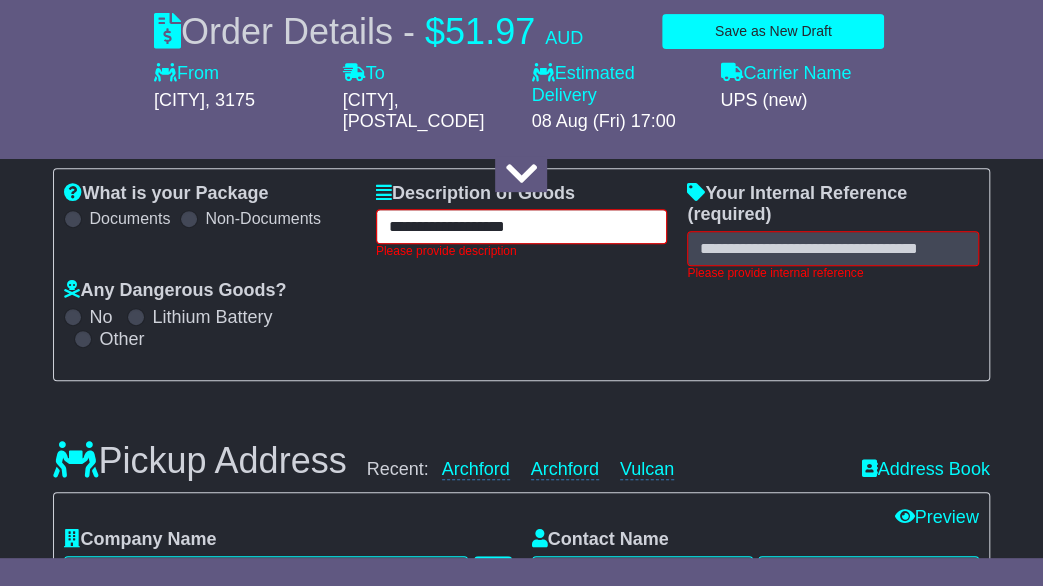 type on "**********" 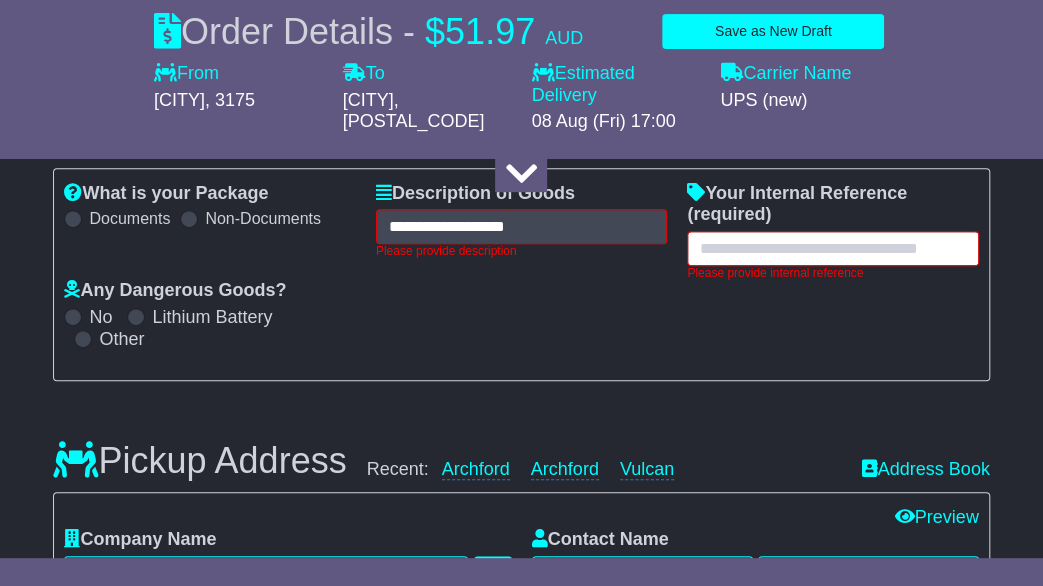 click at bounding box center (832, 248) 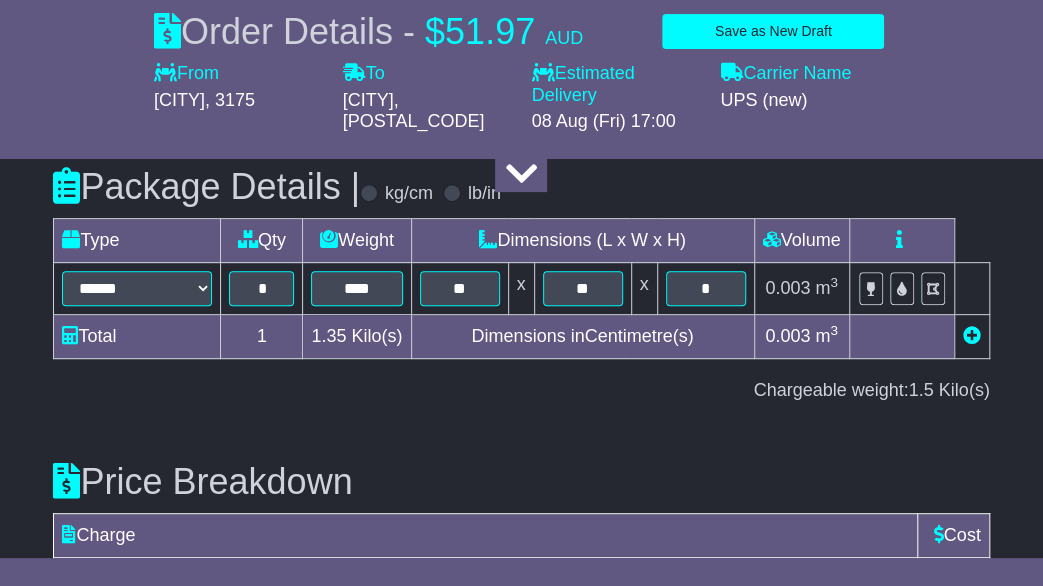 scroll, scrollTop: 3519, scrollLeft: 0, axis: vertical 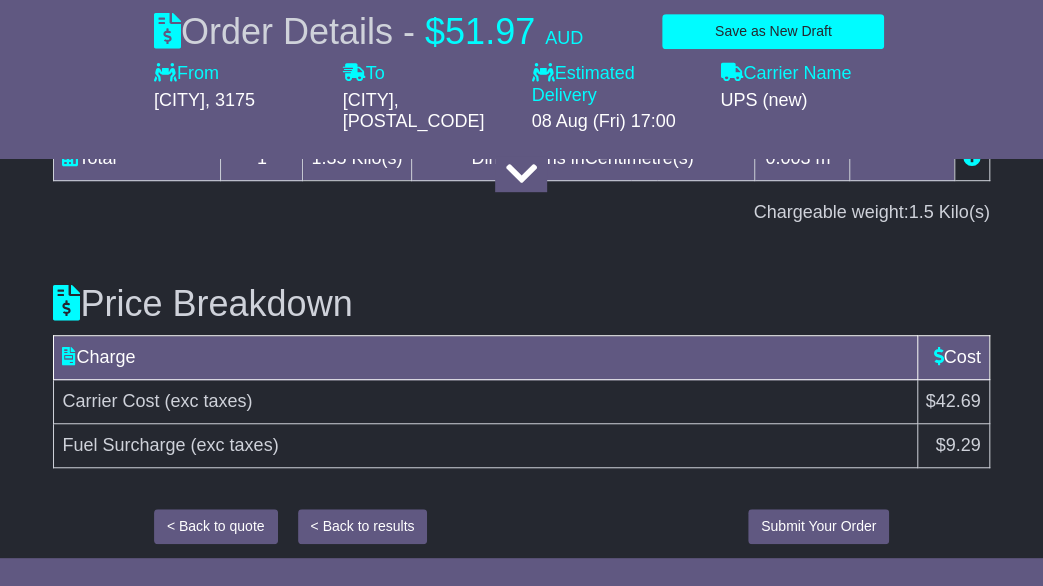type on "**********" 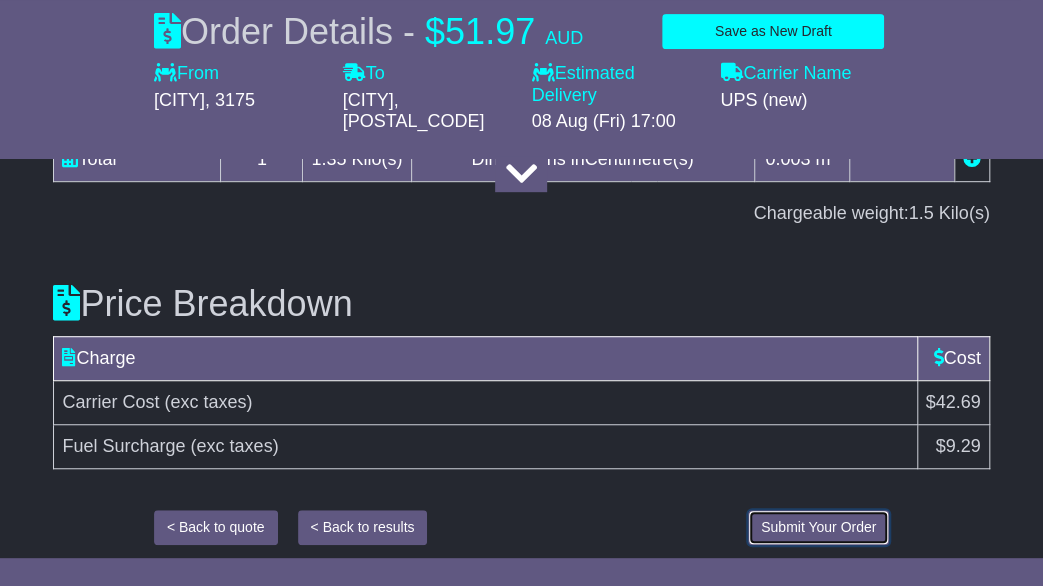 click on "Submit Your Order" at bounding box center [818, 527] 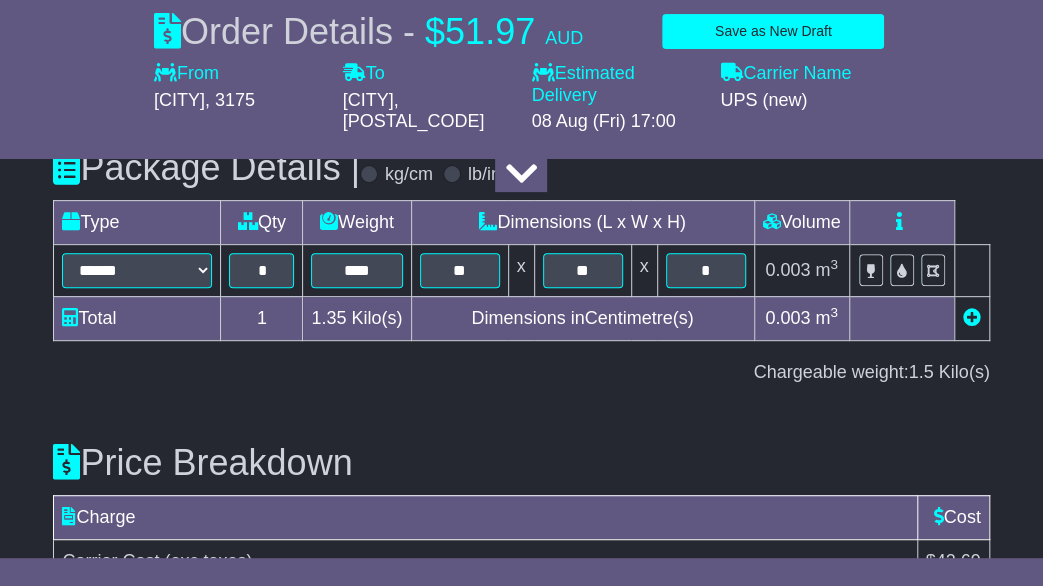 scroll, scrollTop: 3504, scrollLeft: 0, axis: vertical 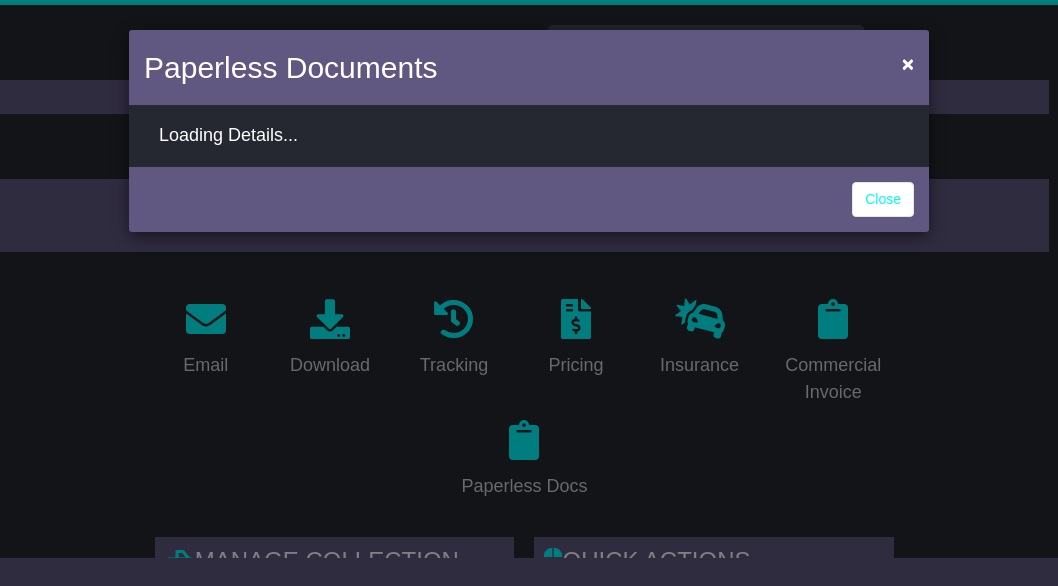 select on "**********" 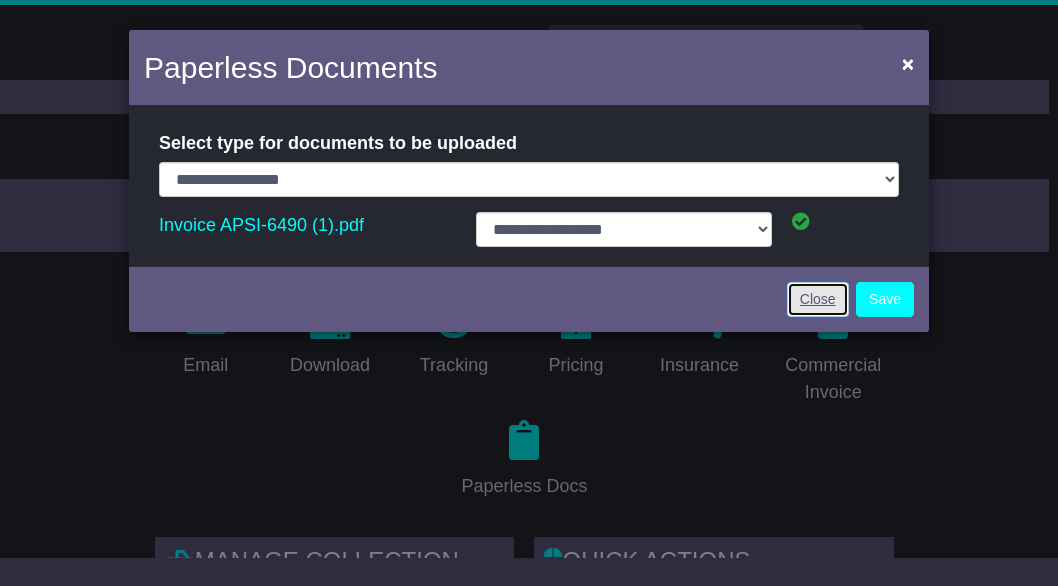 click on "Close" at bounding box center [818, 299] 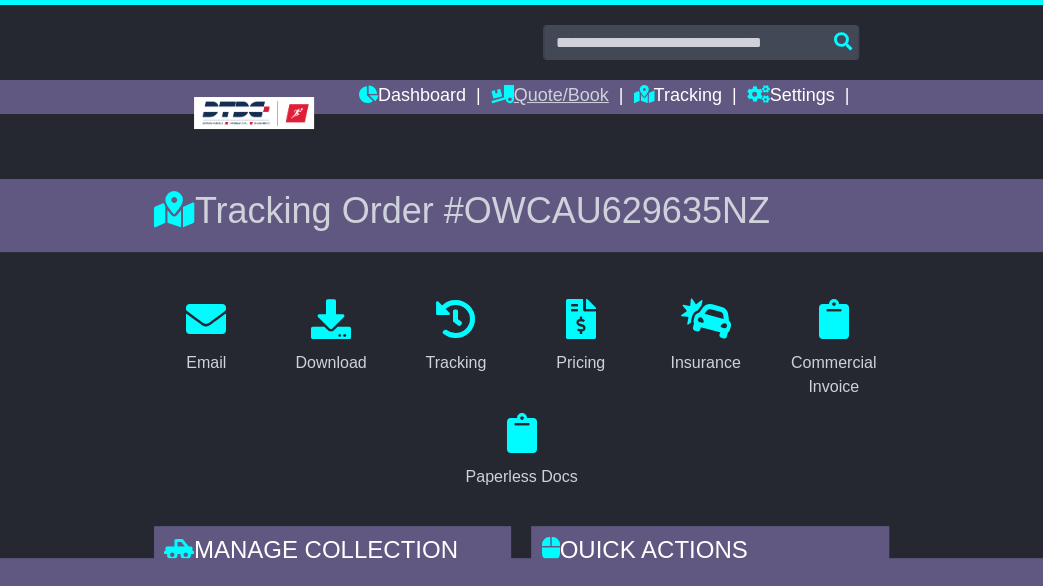 click on "Quote/Book" at bounding box center [550, 97] 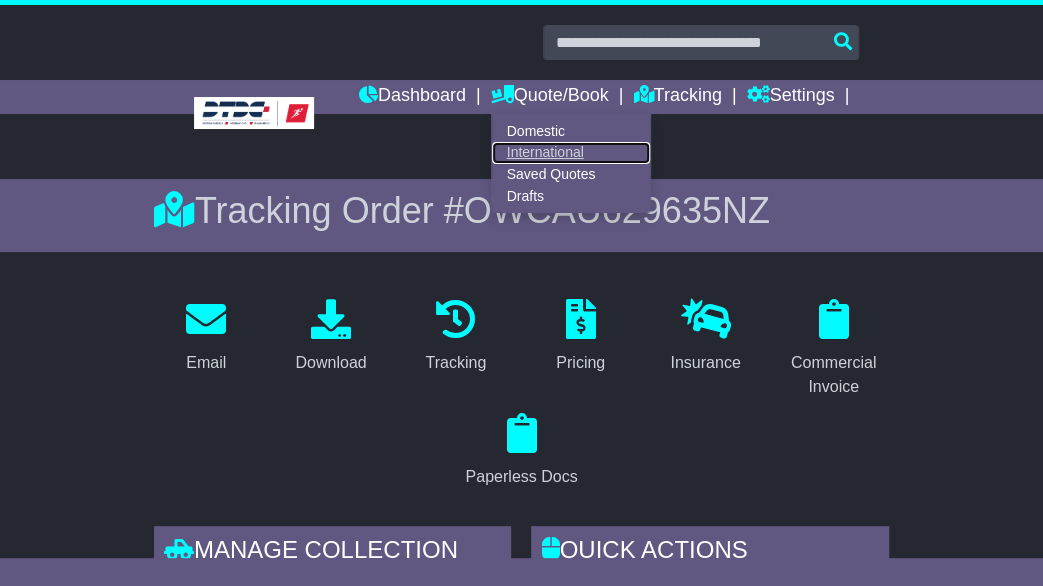 click on "International" at bounding box center [571, 153] 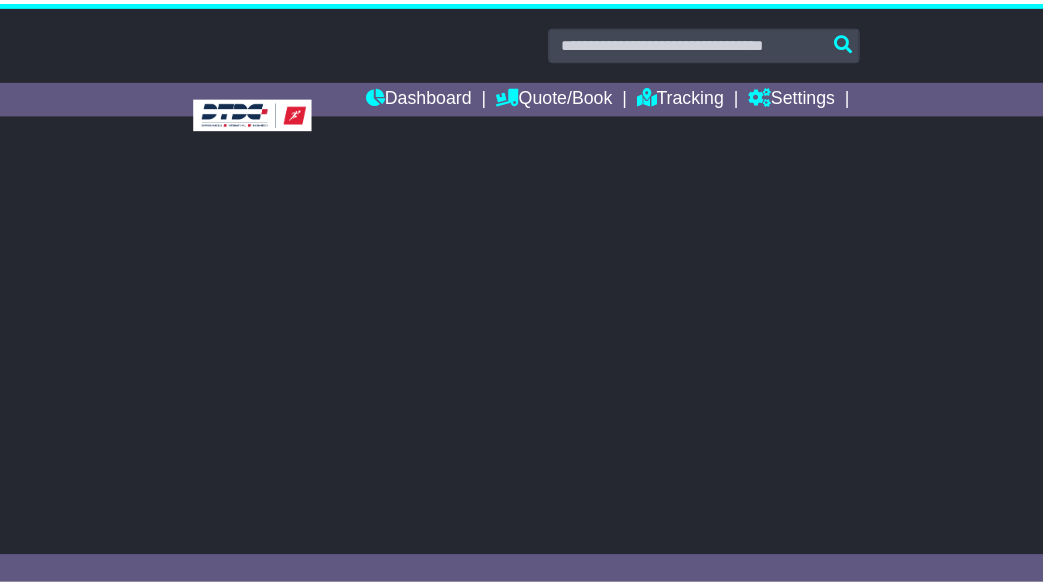 scroll, scrollTop: 0, scrollLeft: 0, axis: both 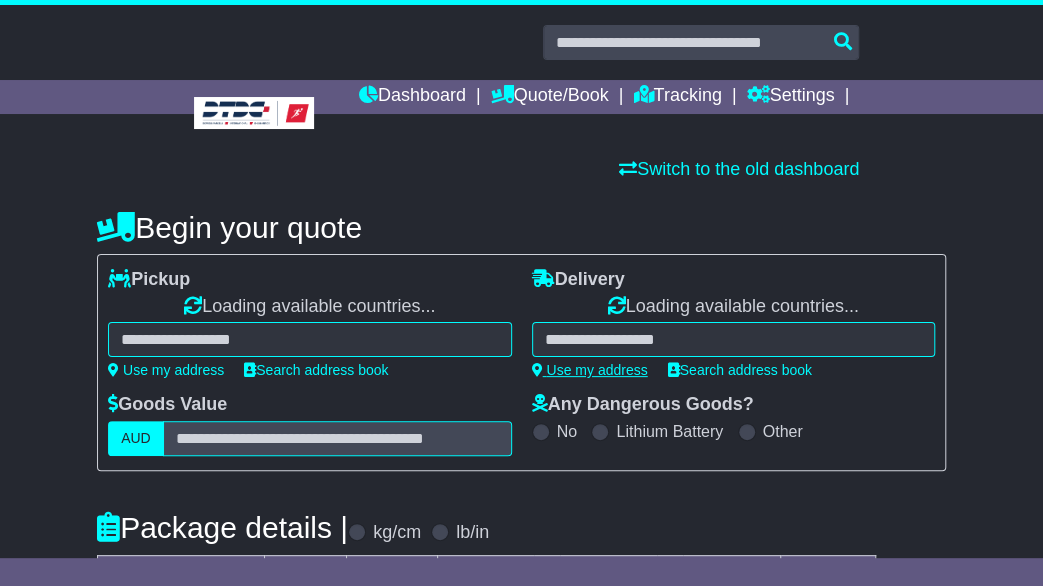 select on "**" 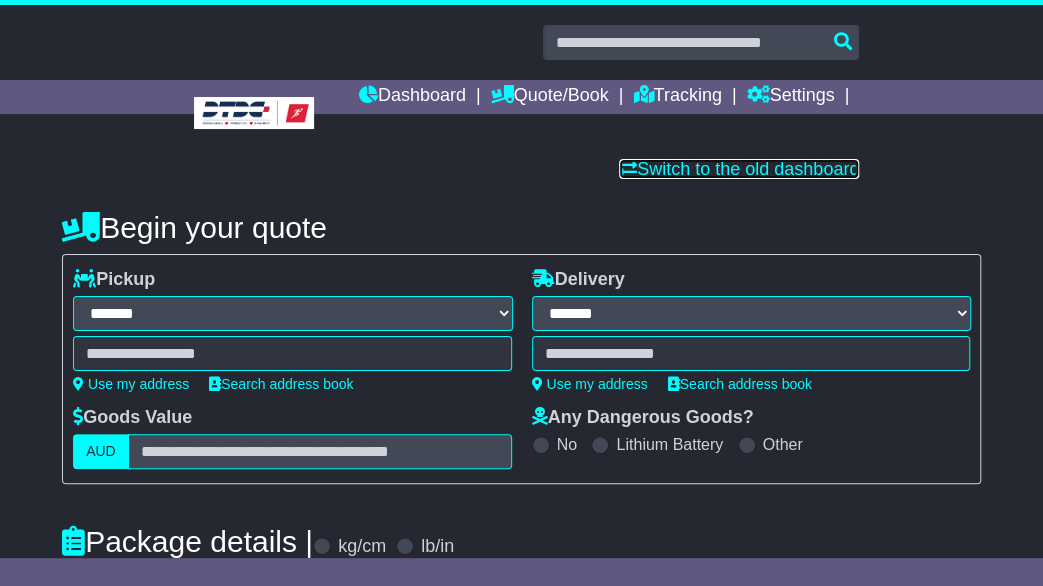 click on "Switch to the old dashboard" at bounding box center (739, 169) 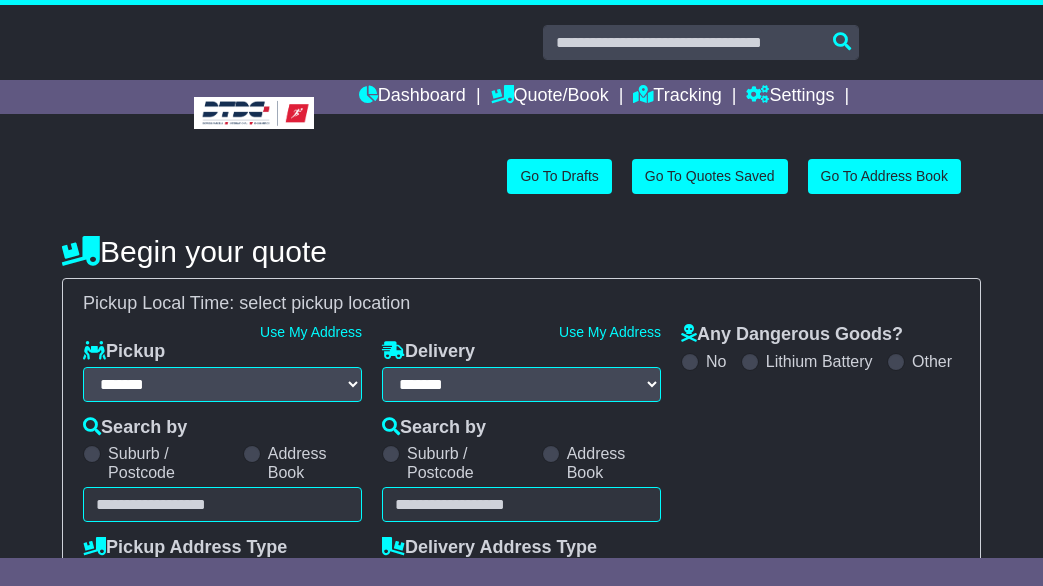 select on "**" 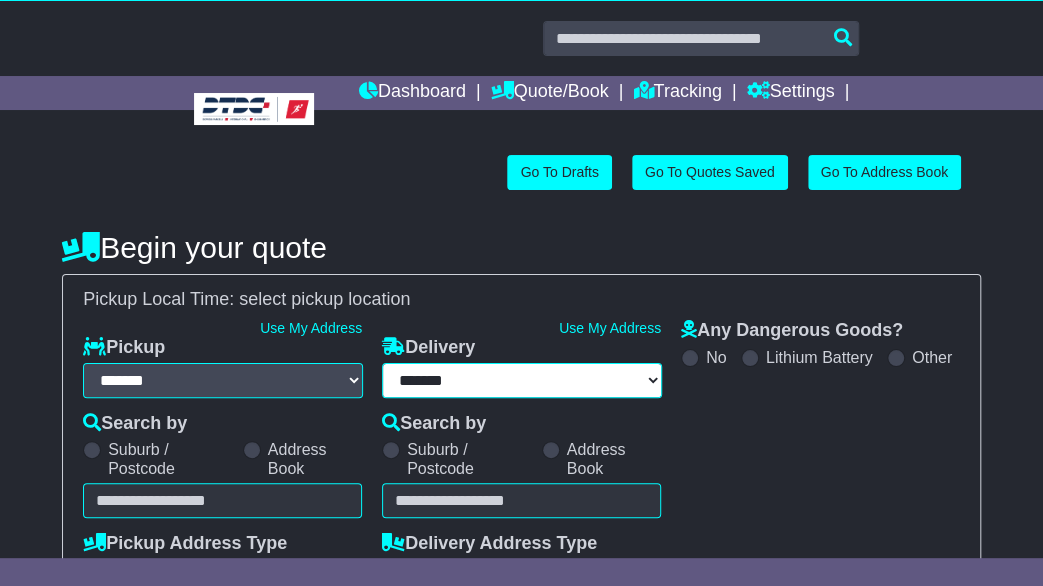 click on "**********" at bounding box center (522, 380) 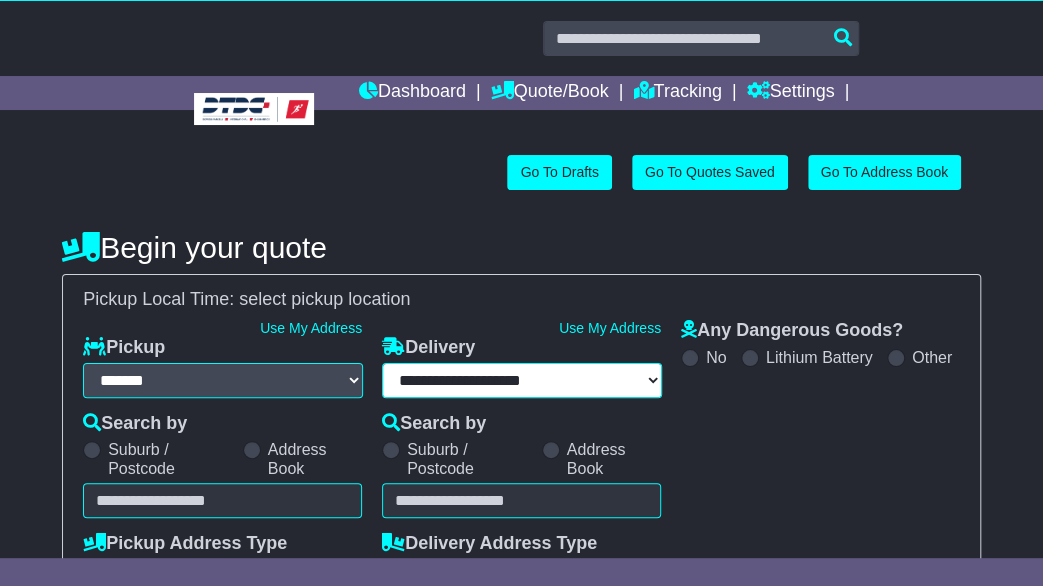 click on "**********" at bounding box center (522, 380) 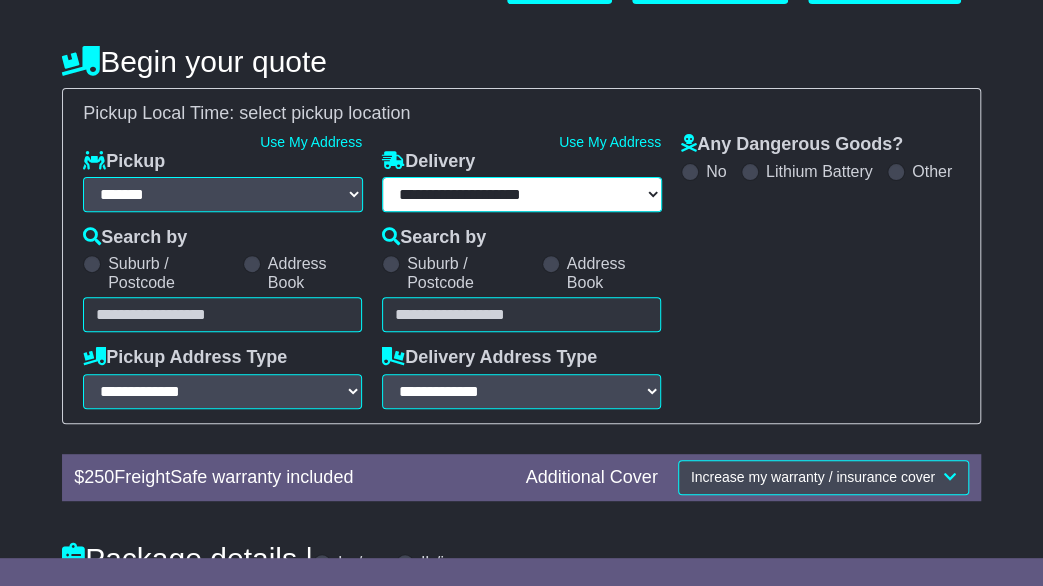 scroll, scrollTop: 191, scrollLeft: 0, axis: vertical 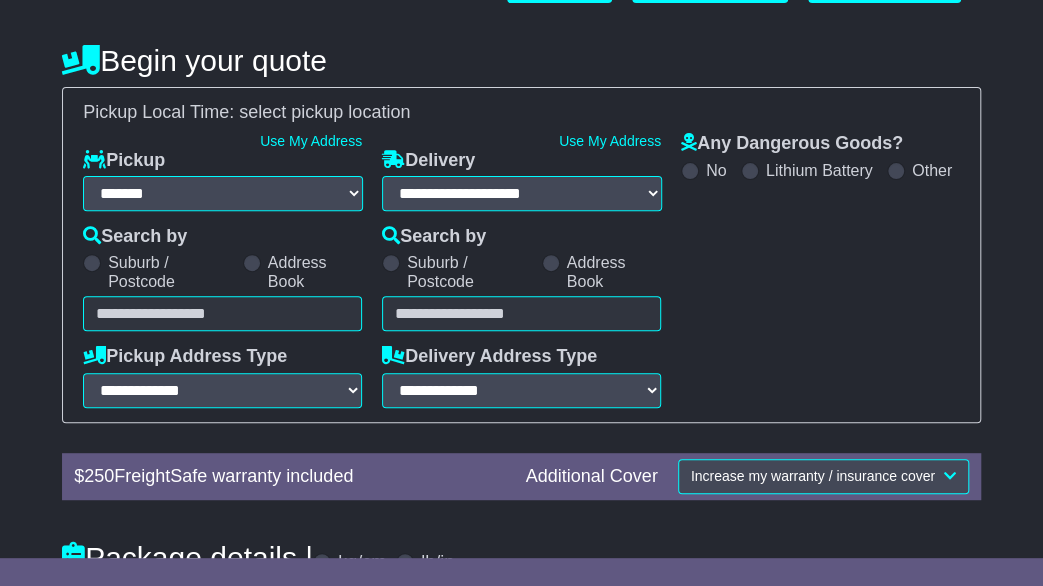 click at bounding box center (222, 313) 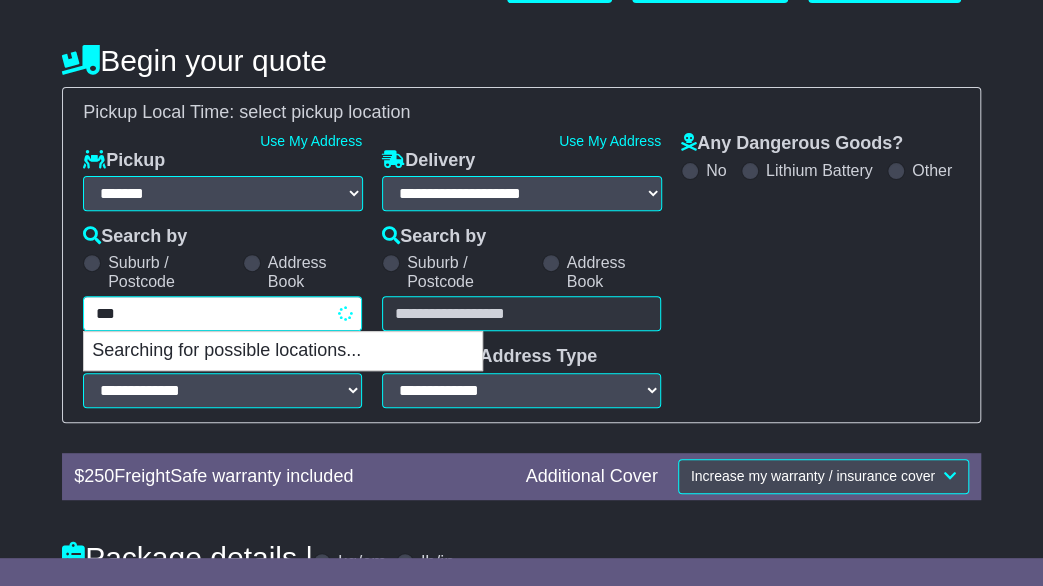 type on "****" 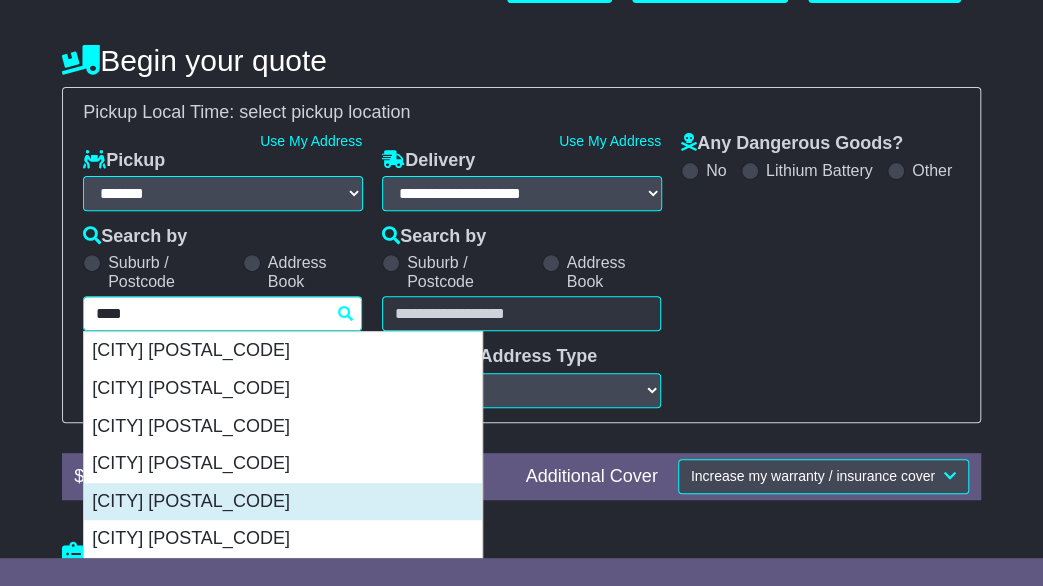 click on "[CITY] [POSTAL_CODE]" at bounding box center (283, 502) 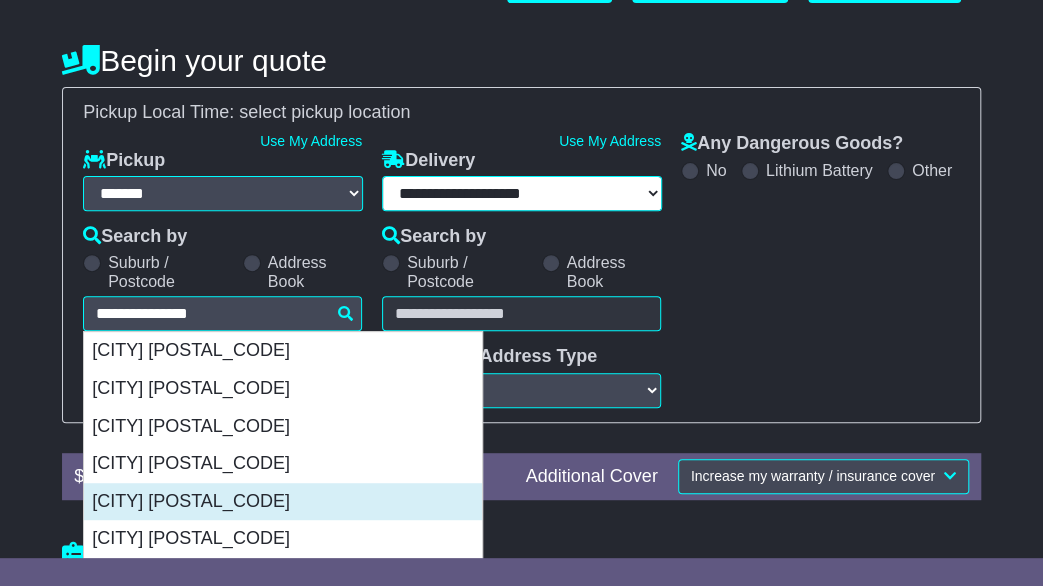 type on "**********" 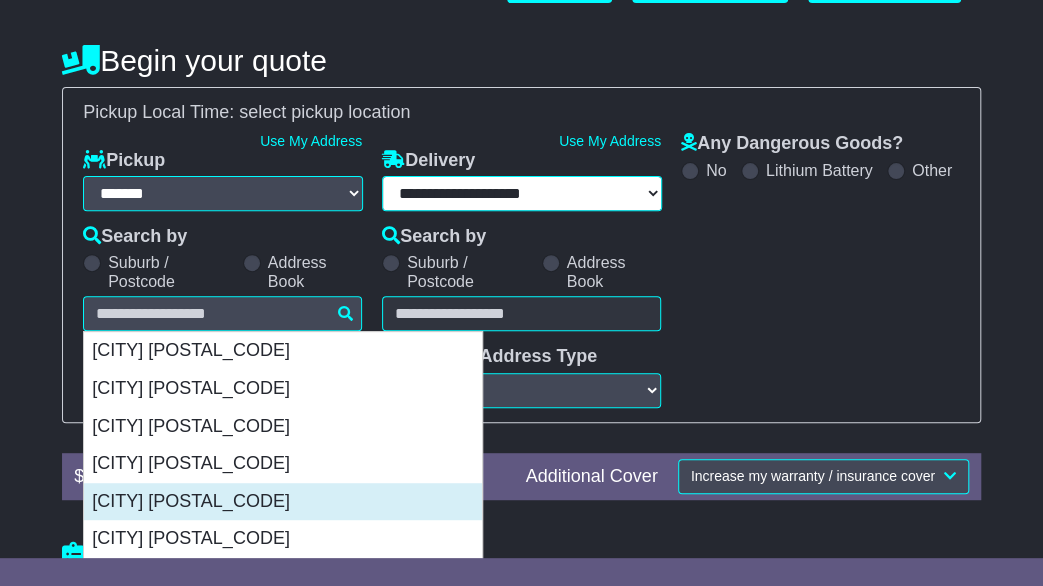 type on "**********" 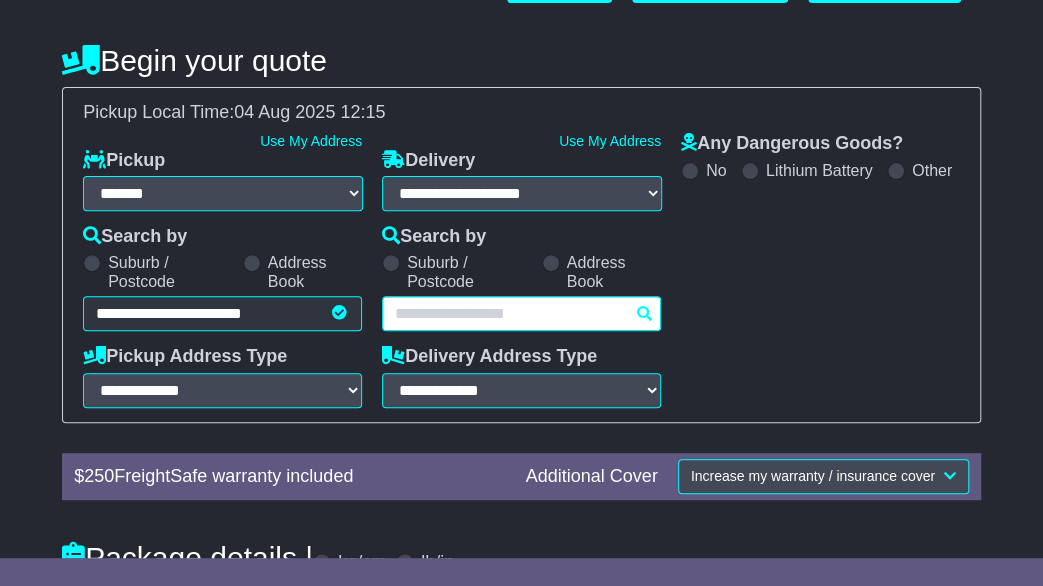 click at bounding box center [521, 313] 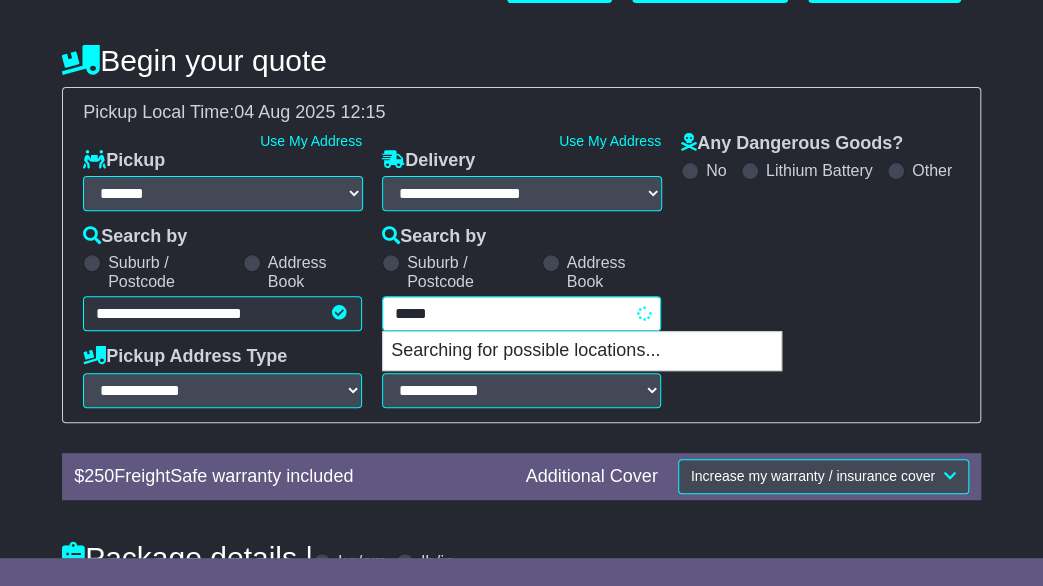type on "******" 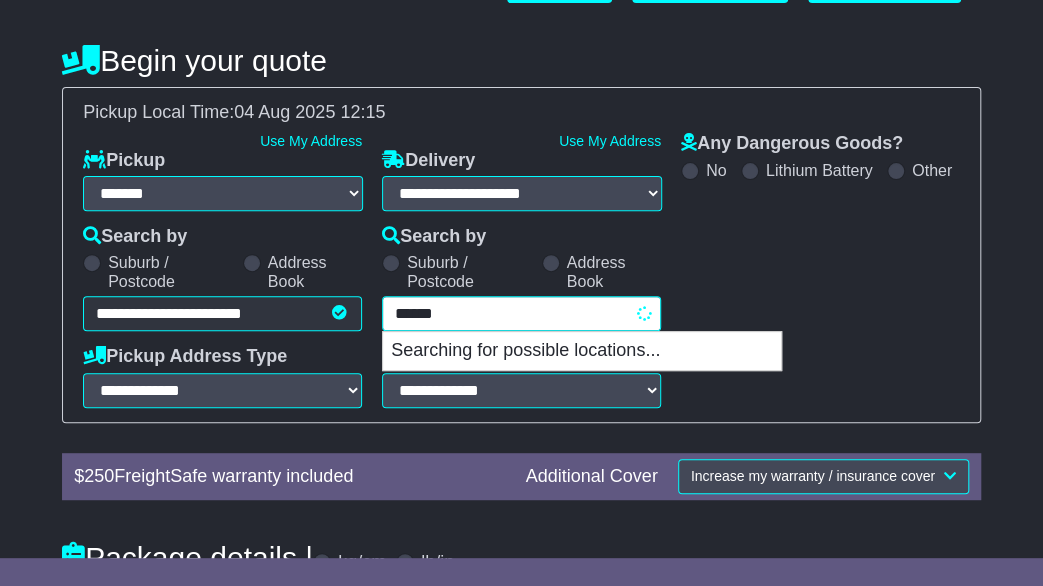 type on "*******" 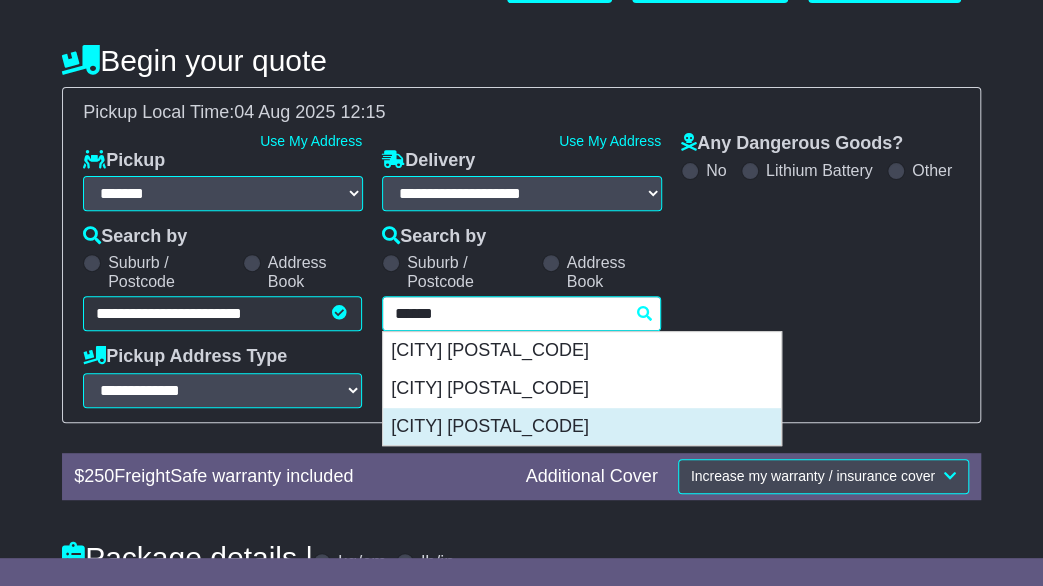 click on "[CITY] [POSTAL_CODE]" at bounding box center [582, 427] 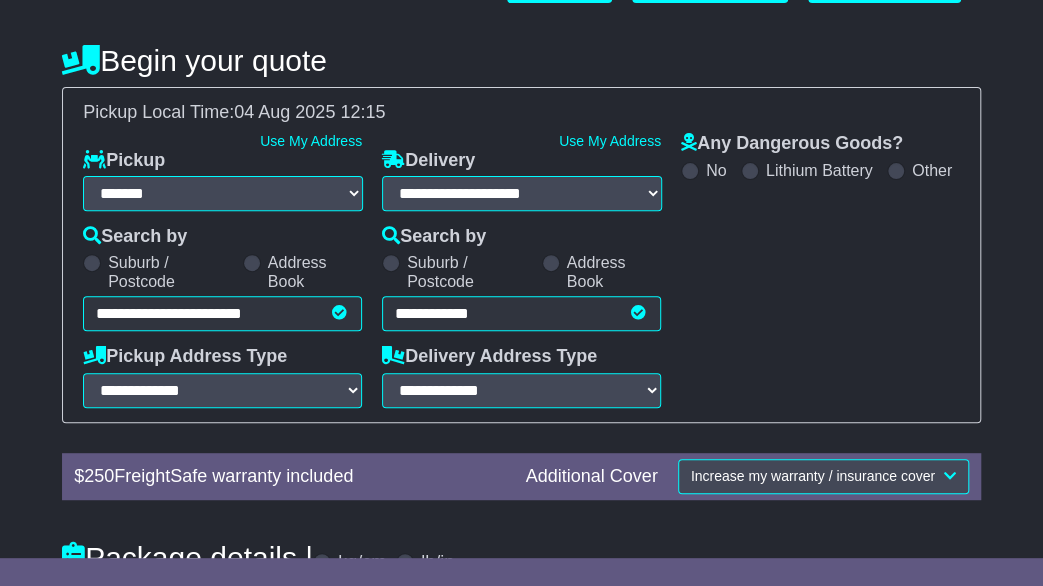 type on "**********" 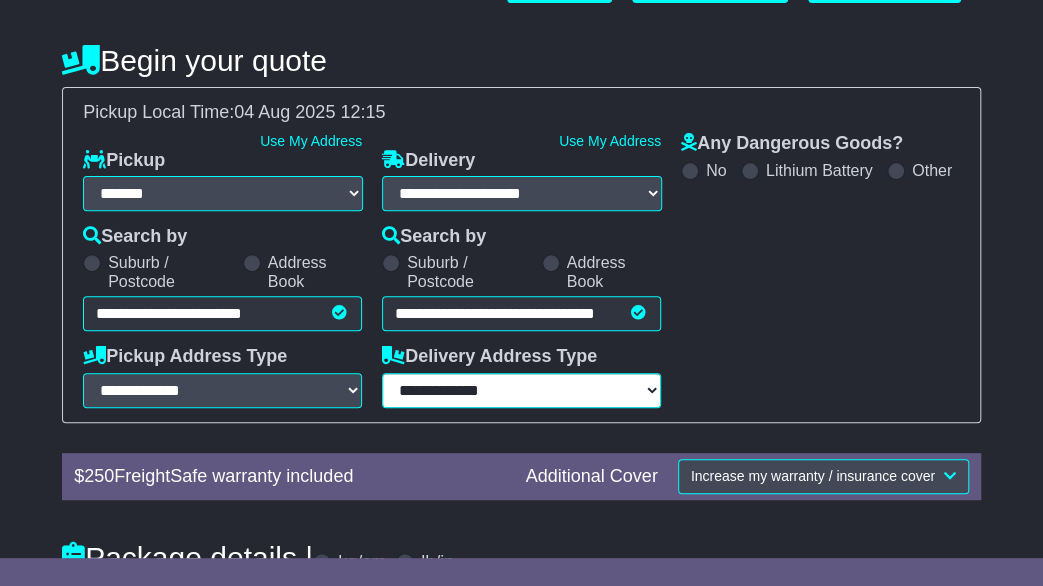 click on "**********" at bounding box center [521, 390] 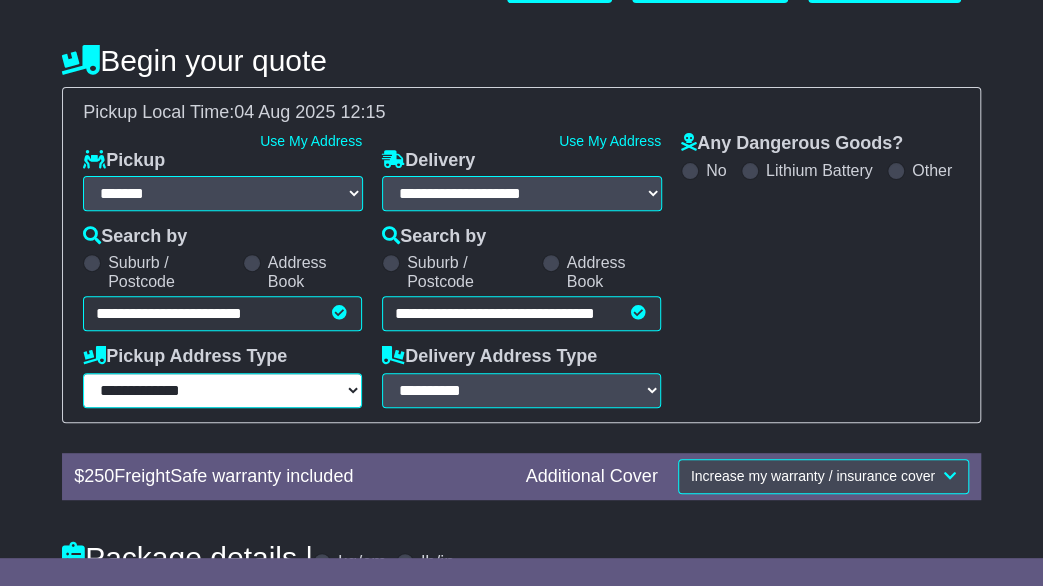 click on "**********" at bounding box center (222, 390) 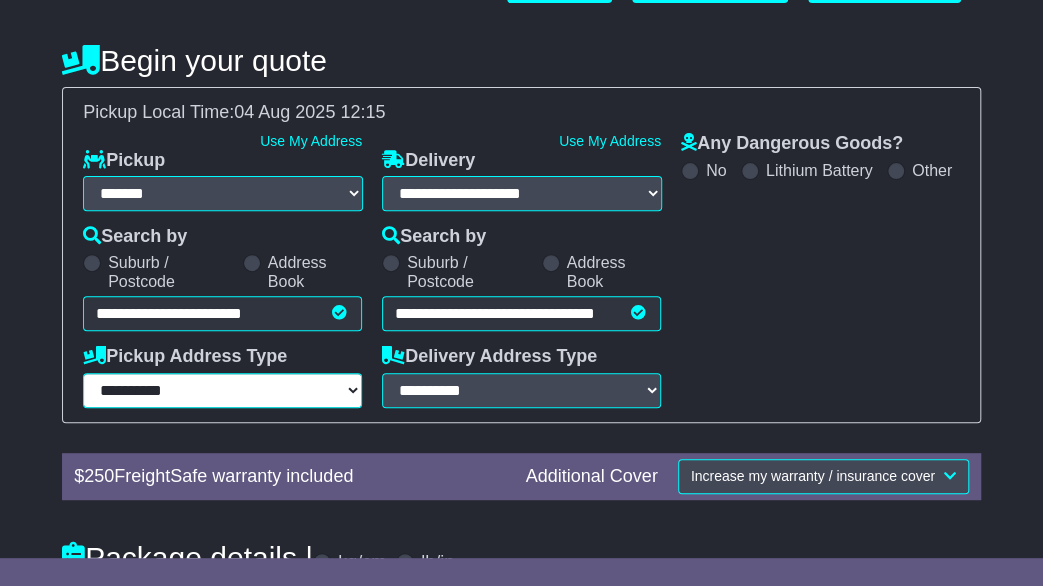 click on "**********" at bounding box center (222, 390) 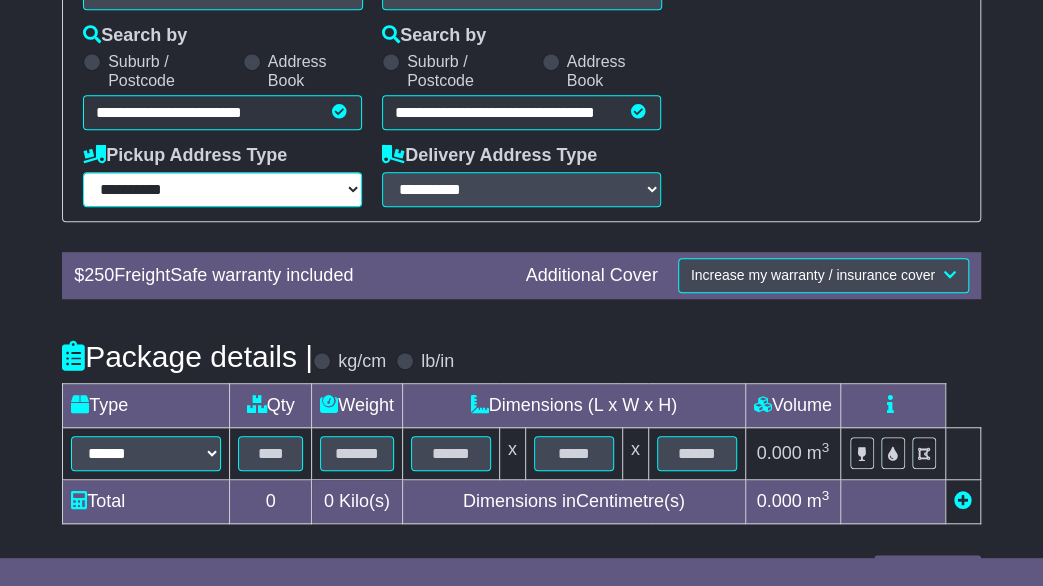 scroll, scrollTop: 442, scrollLeft: 0, axis: vertical 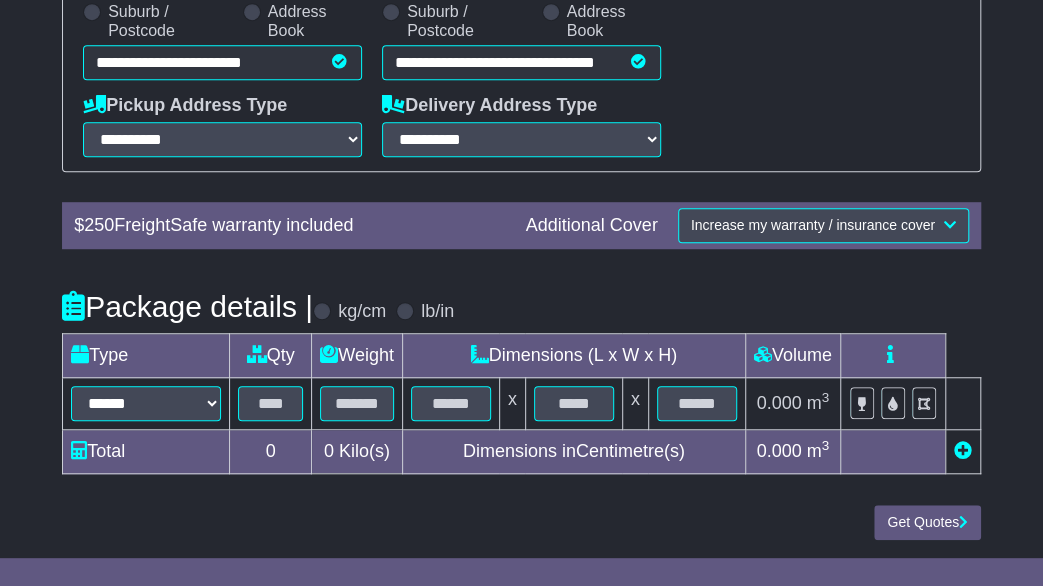 drag, startPoint x: 223, startPoint y: 419, endPoint x: 139, endPoint y: 417, distance: 84.0238 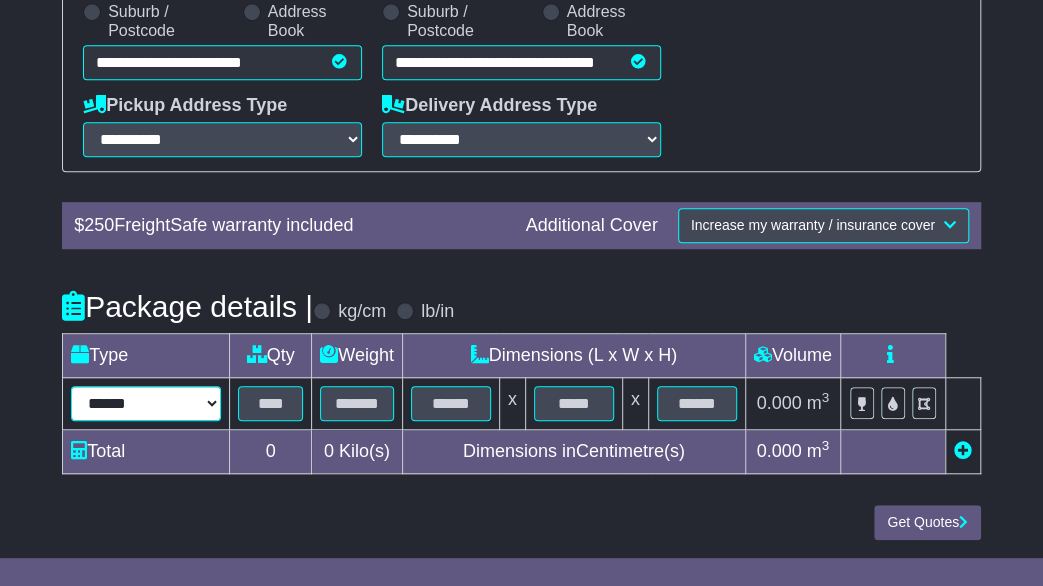 click on "****** ****** *** ******** ***** **** **** ****** *** *******" at bounding box center (146, 403) 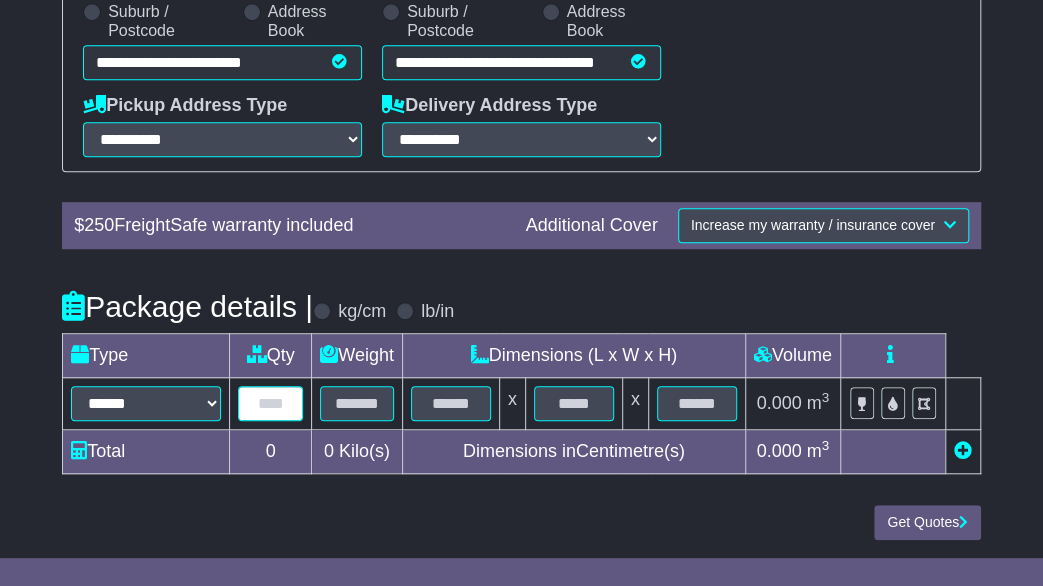 click at bounding box center (270, 403) 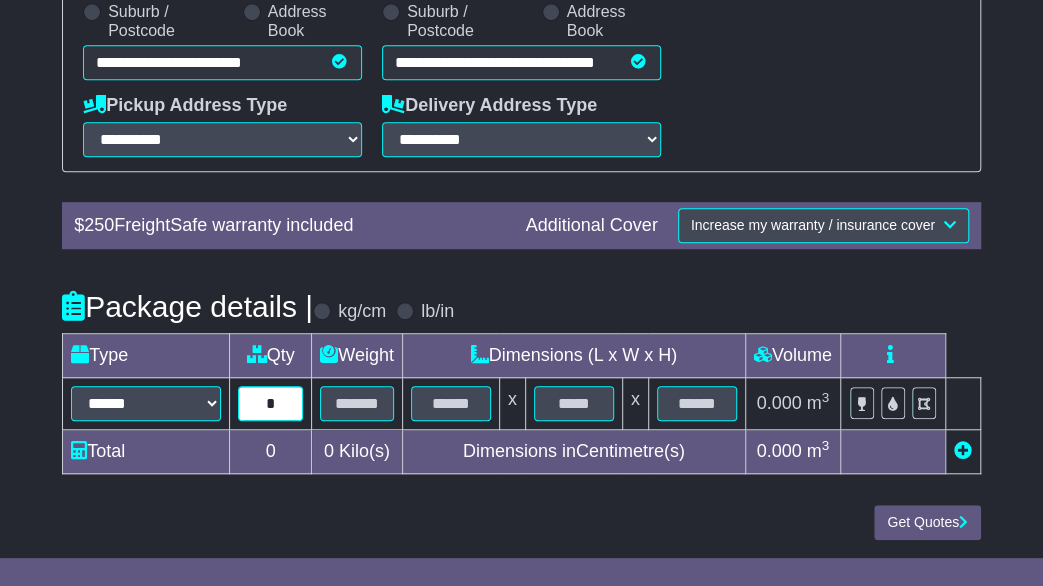 type on "*" 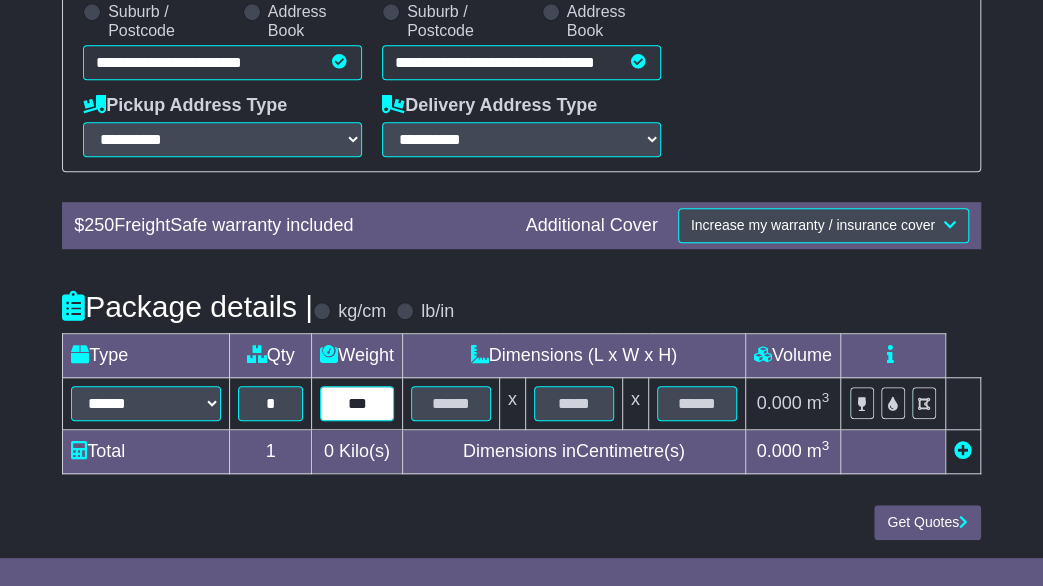 type on "***" 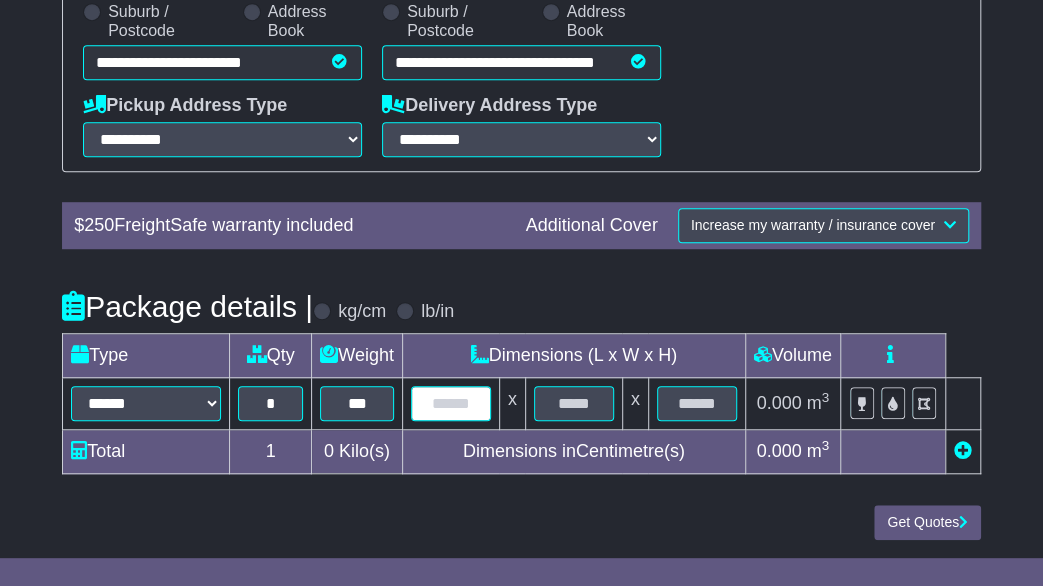 click at bounding box center (451, 403) 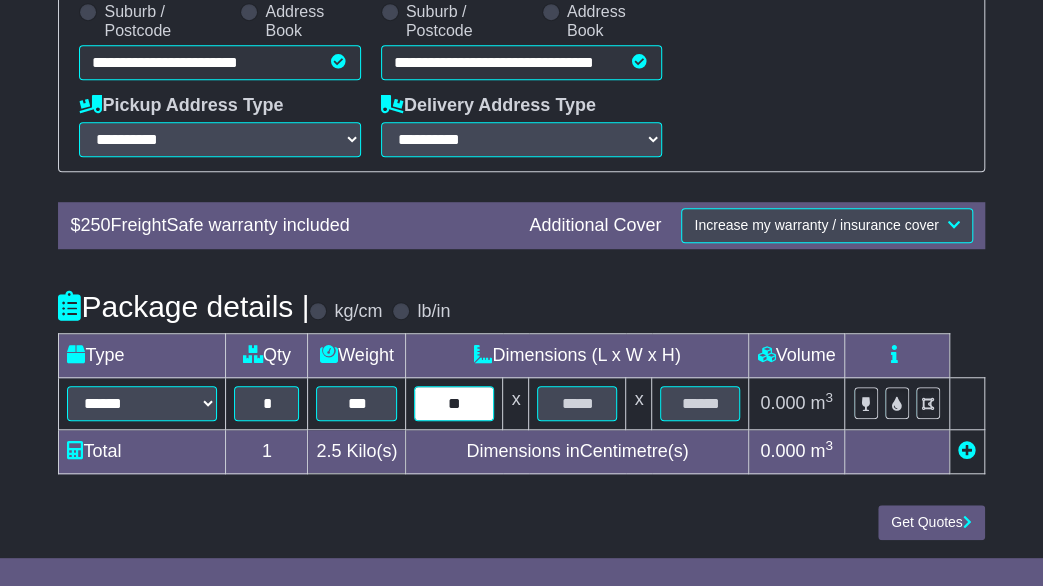 type on "**" 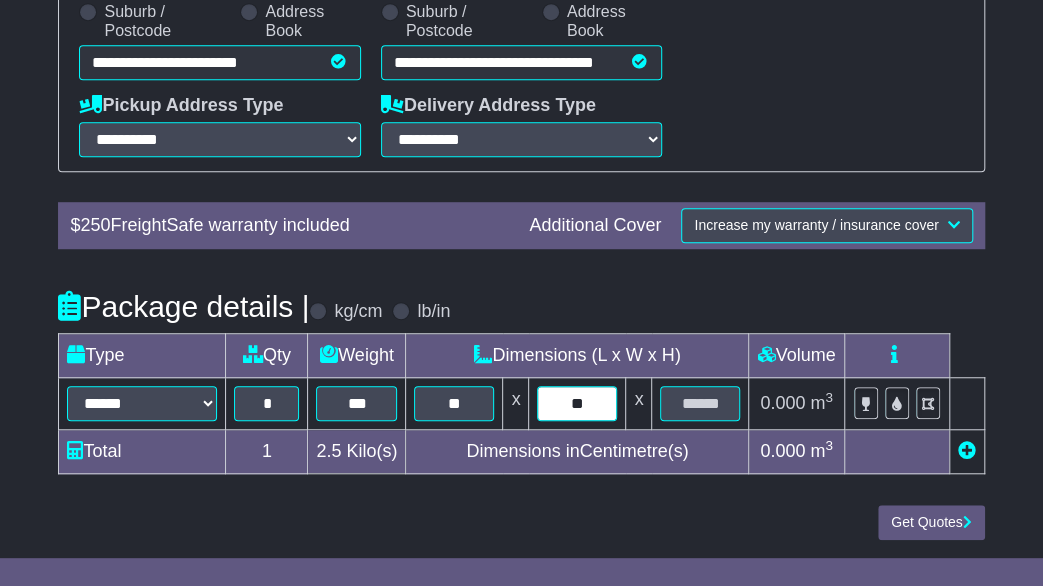 type on "**" 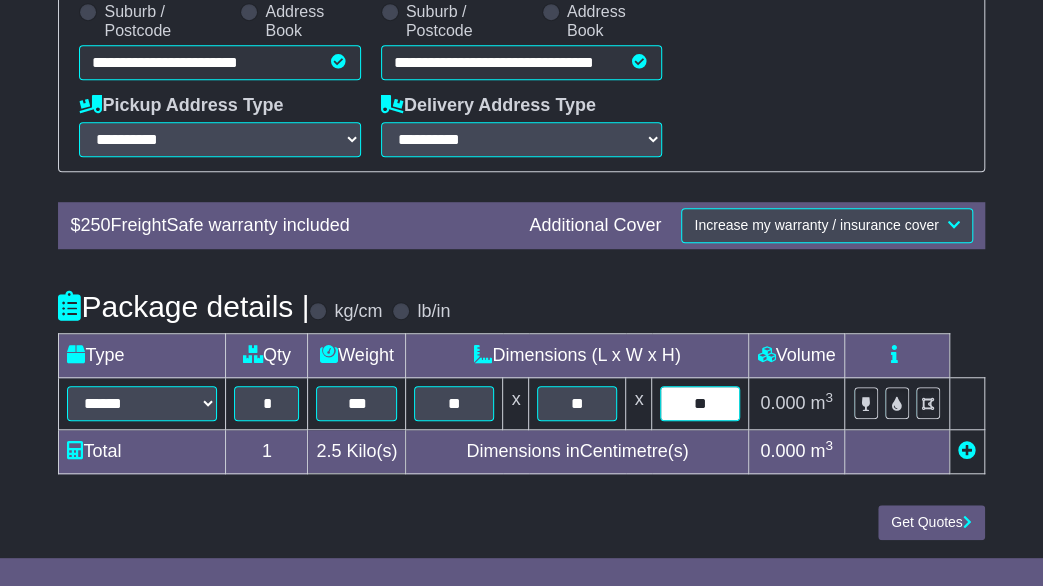 type on "**" 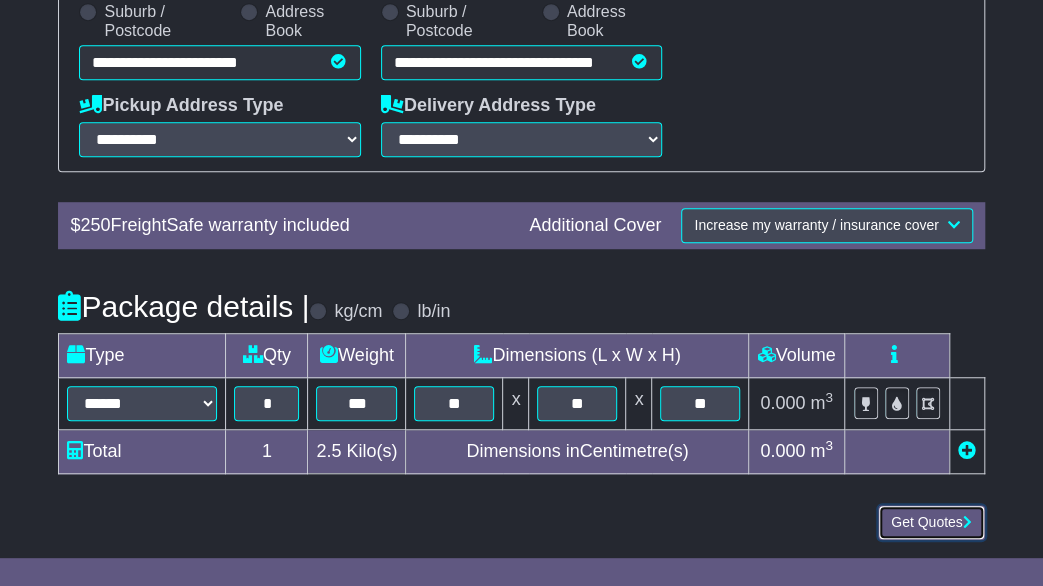 type 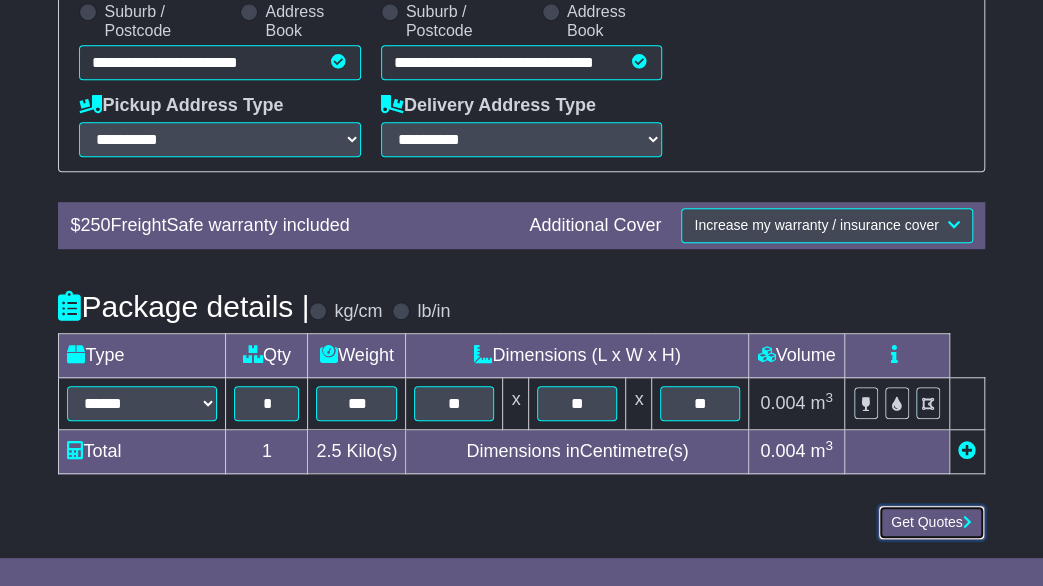 click on "Get Quotes" at bounding box center (931, 522) 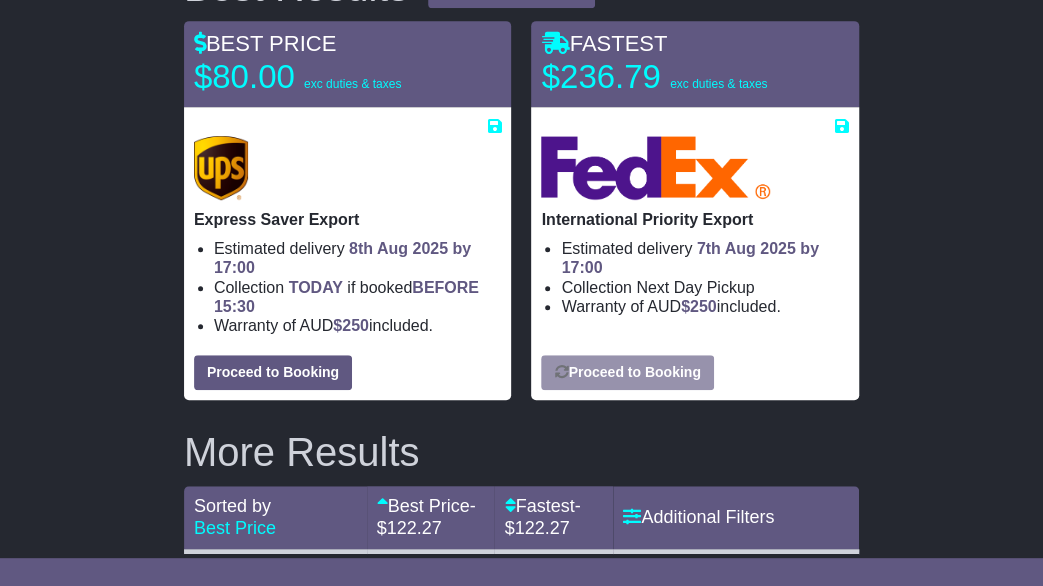 scroll, scrollTop: 440, scrollLeft: 0, axis: vertical 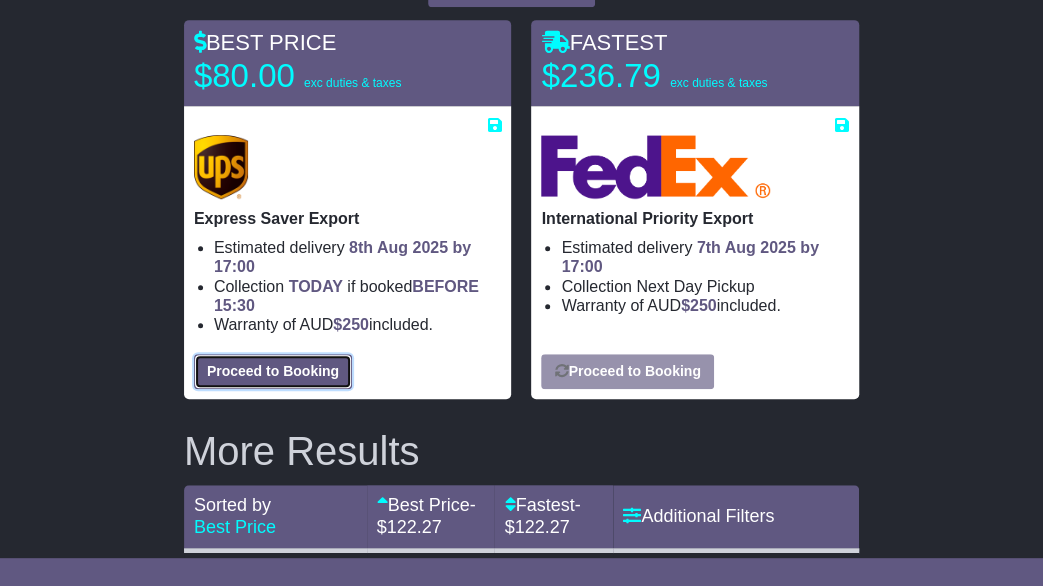 click on "Proceed to Booking" at bounding box center [273, 371] 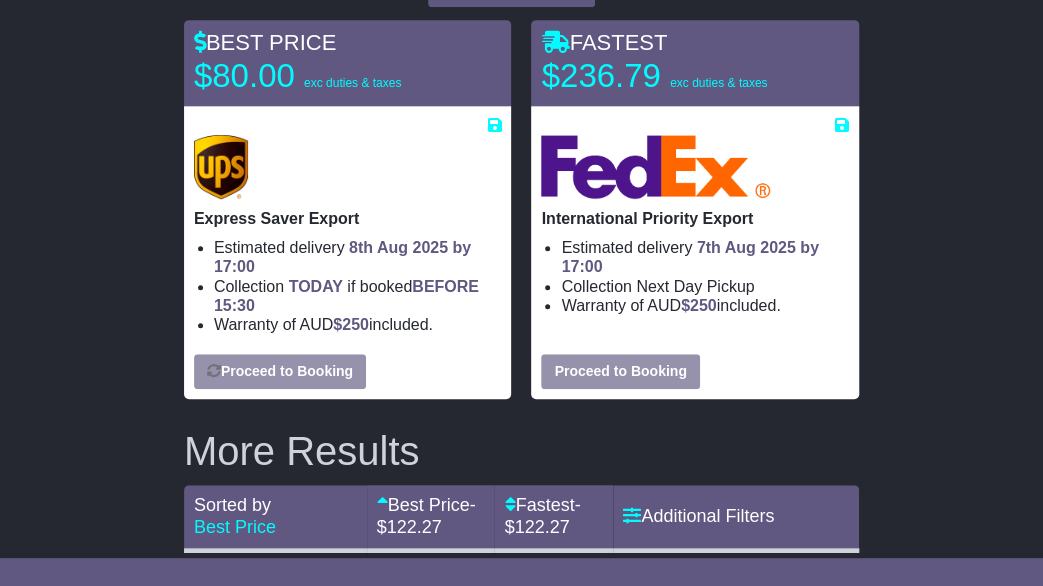 select on "***" 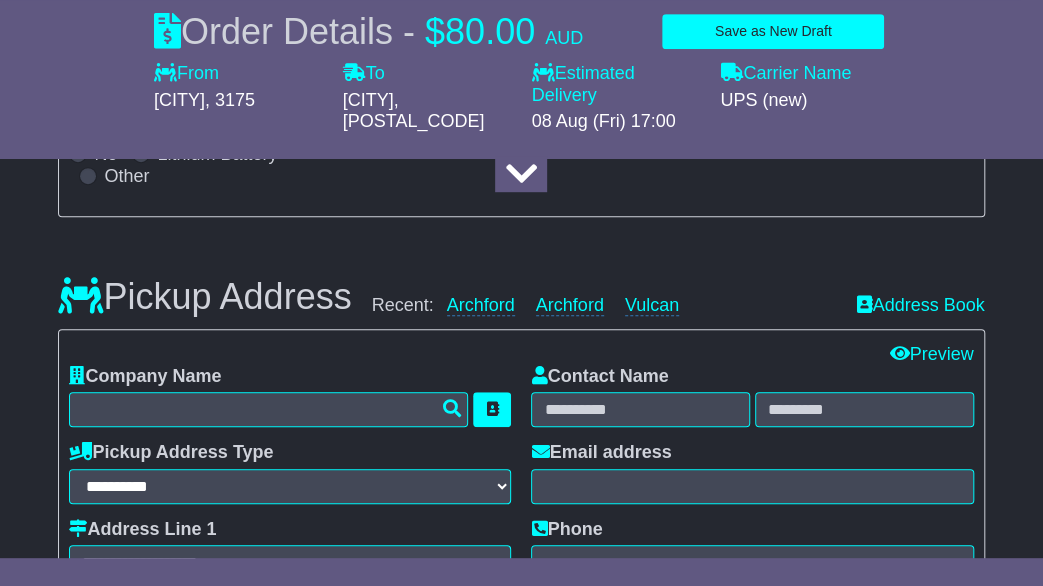 select 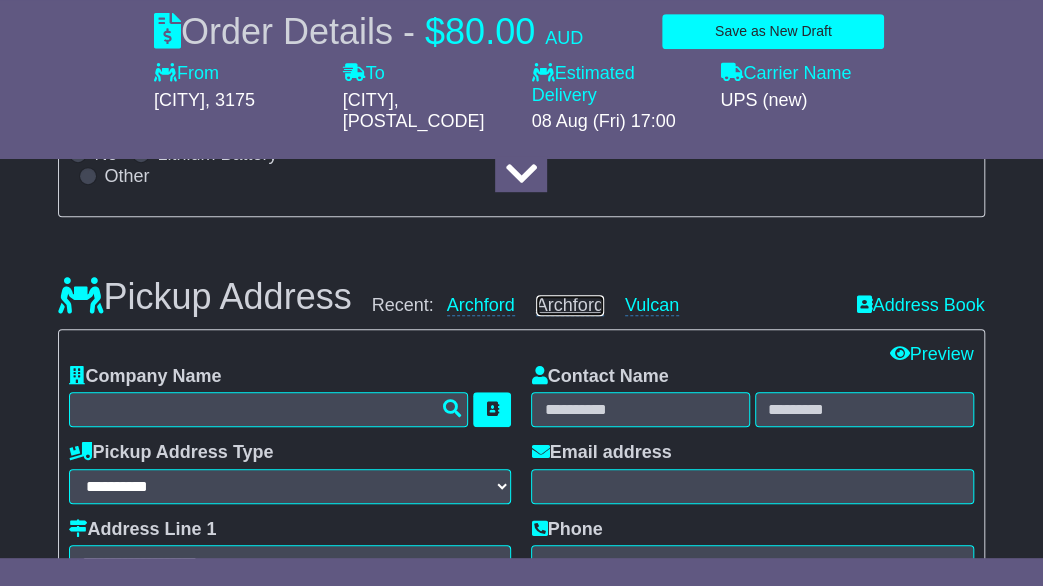click on "Archford" at bounding box center [570, 305] 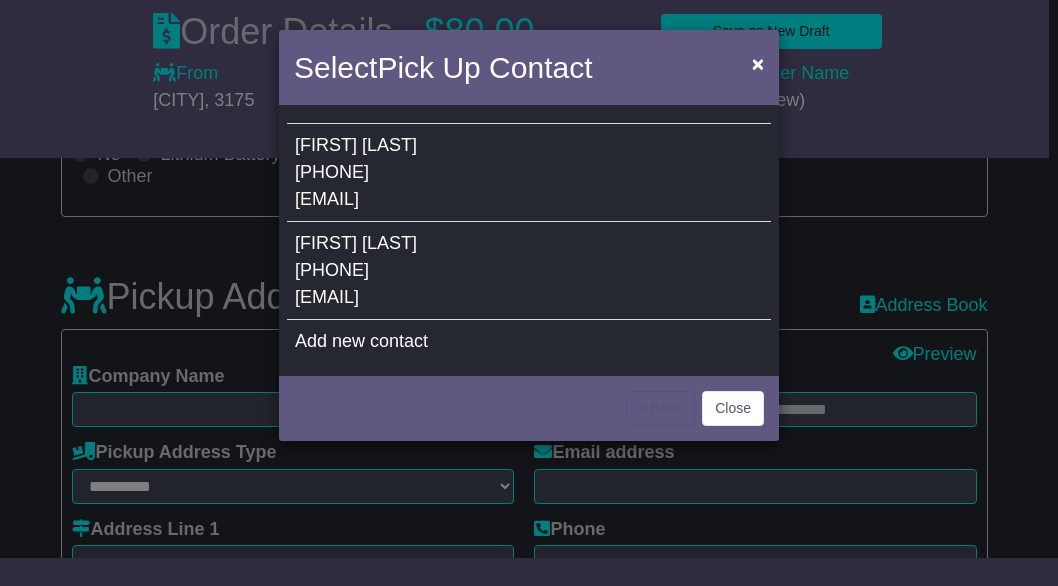 click on "[FIRST] [LAST]
[PHONE]
[EMAIL]" at bounding box center [529, 271] 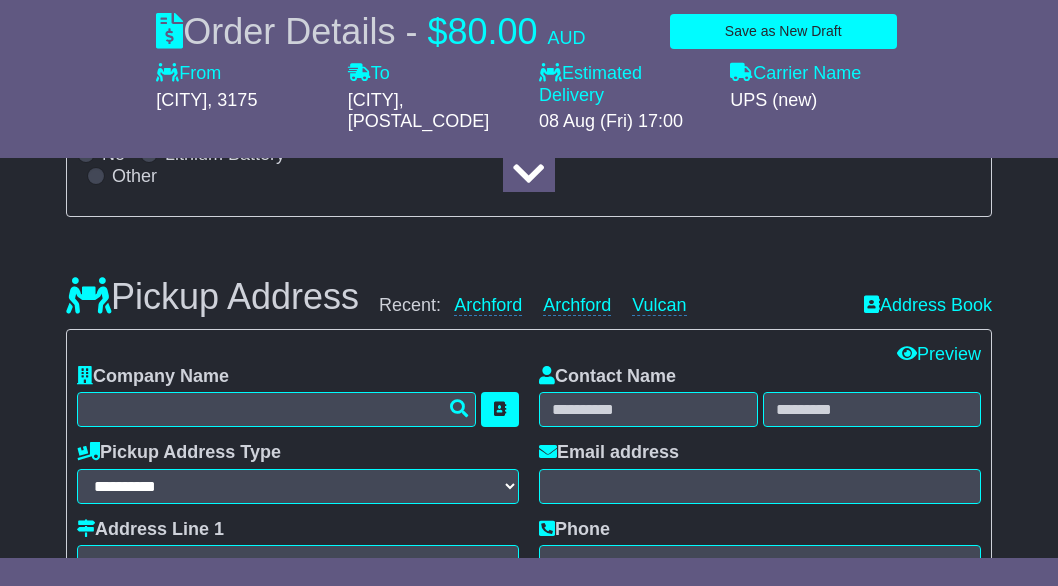 type on "********" 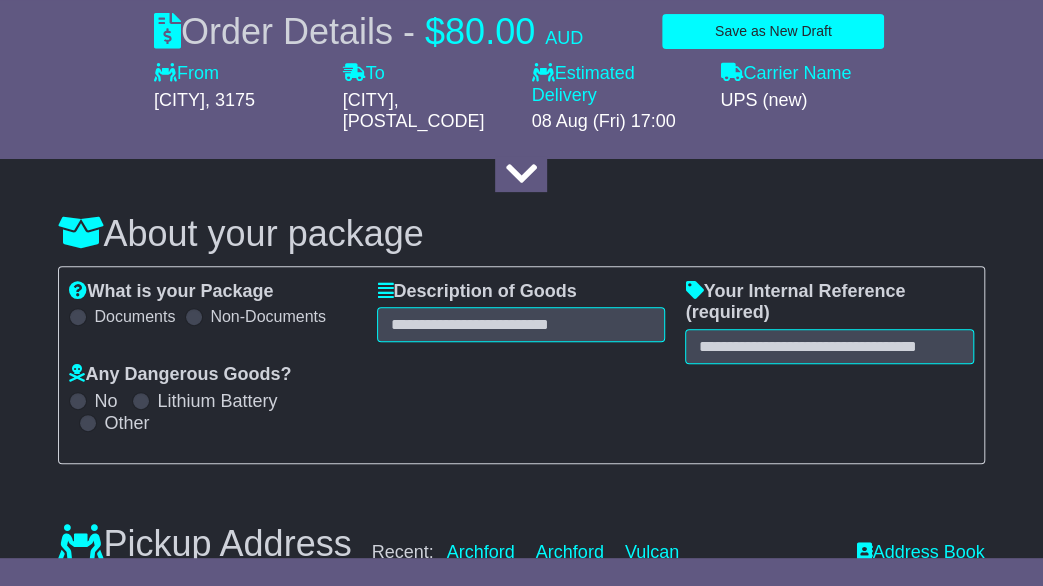 scroll, scrollTop: 192, scrollLeft: 0, axis: vertical 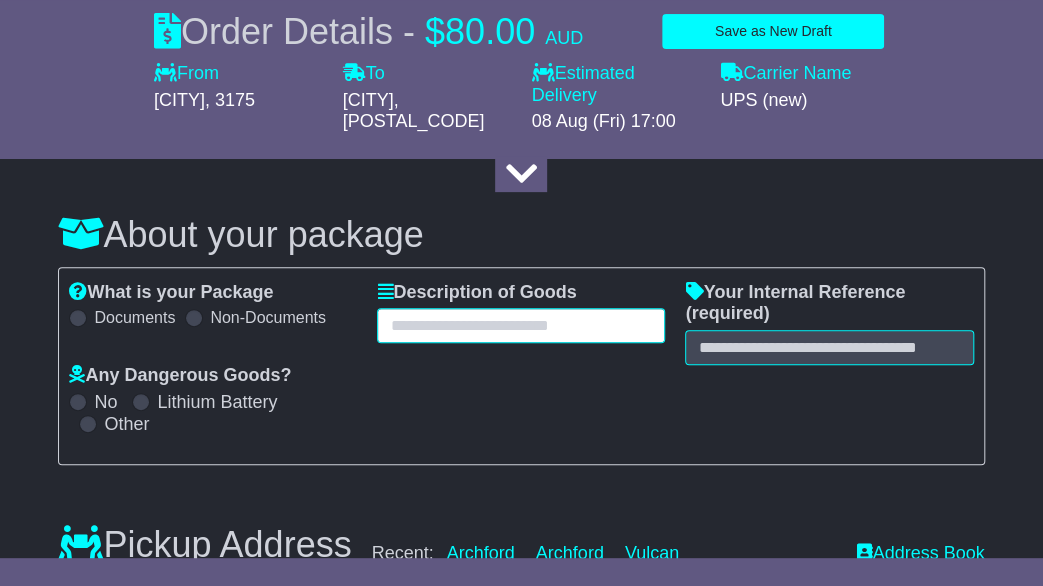 click at bounding box center [521, 325] 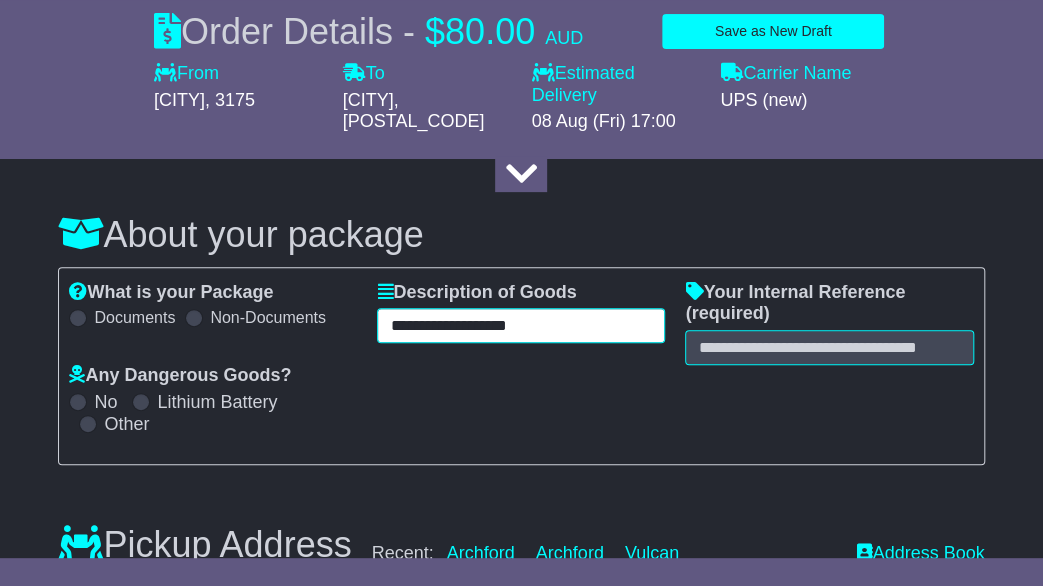 type on "**********" 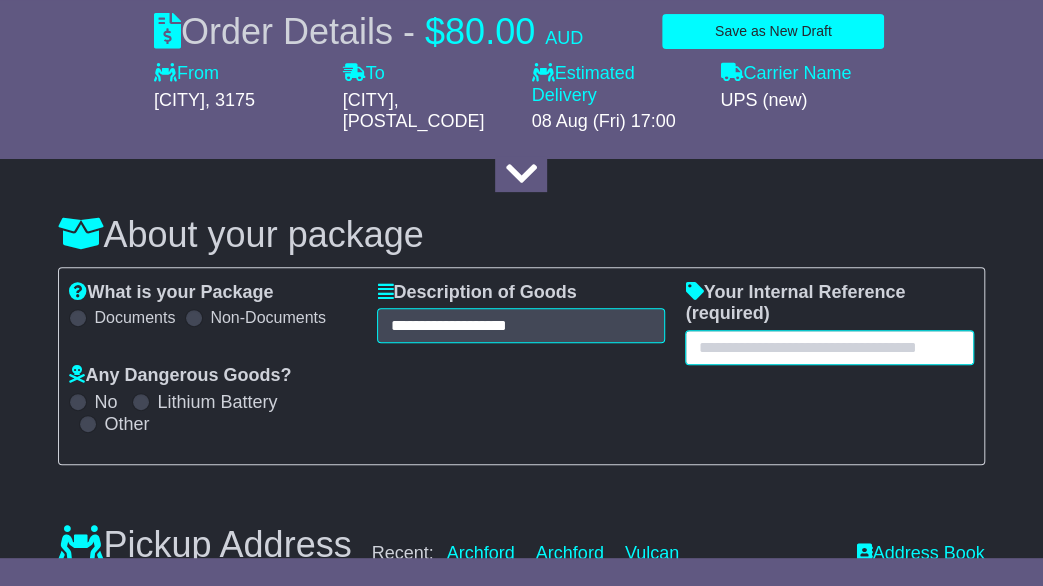 click at bounding box center [829, 347] 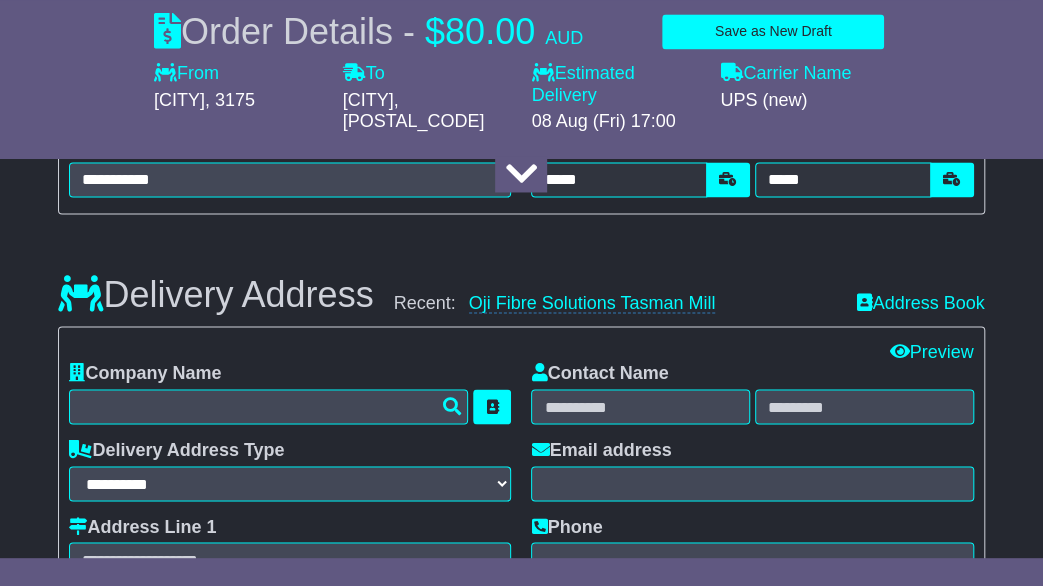 scroll, scrollTop: 1294, scrollLeft: 0, axis: vertical 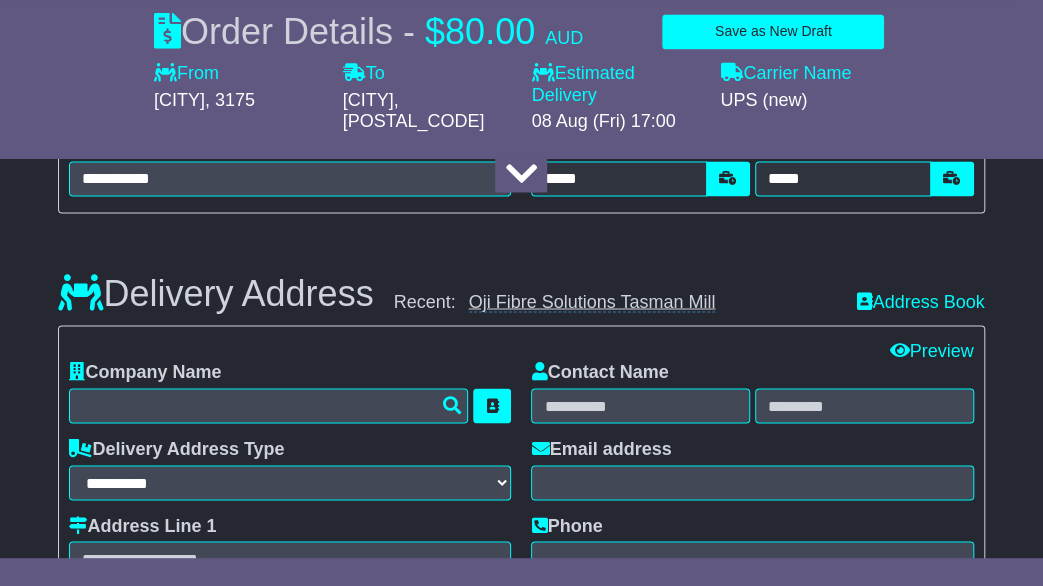 type on "**********" 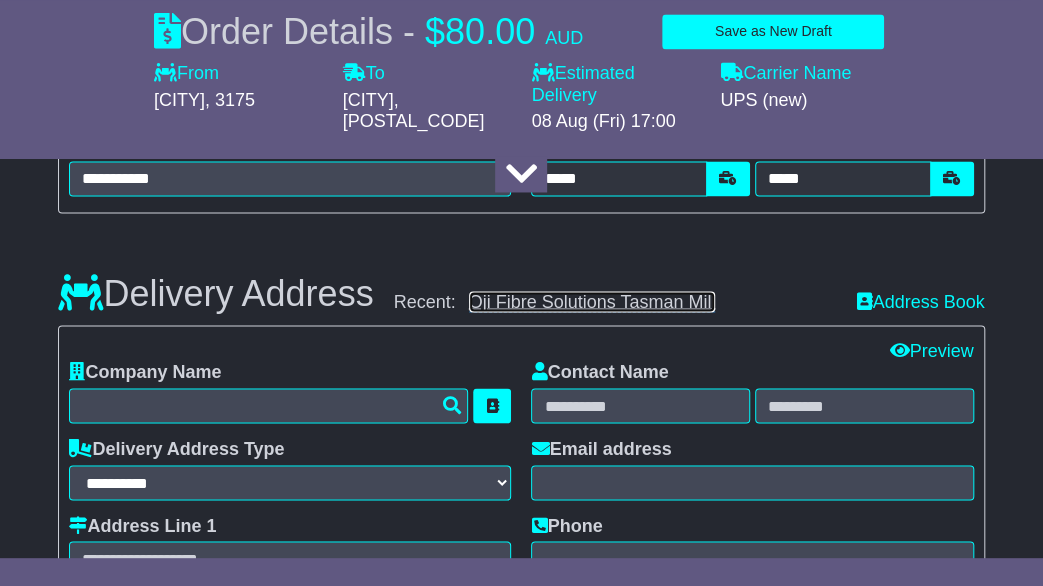 click on "Oji Fibre Solutions Tasman Mill" at bounding box center [592, 301] 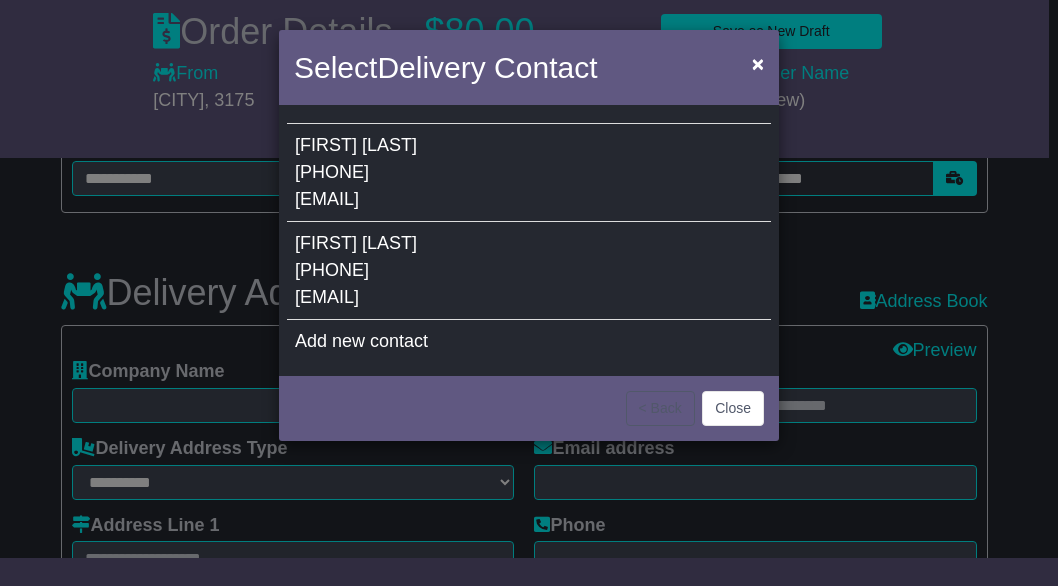 click on "[FIRST] [LAST]
[PHONE]
[EMAIL]" at bounding box center (529, 271) 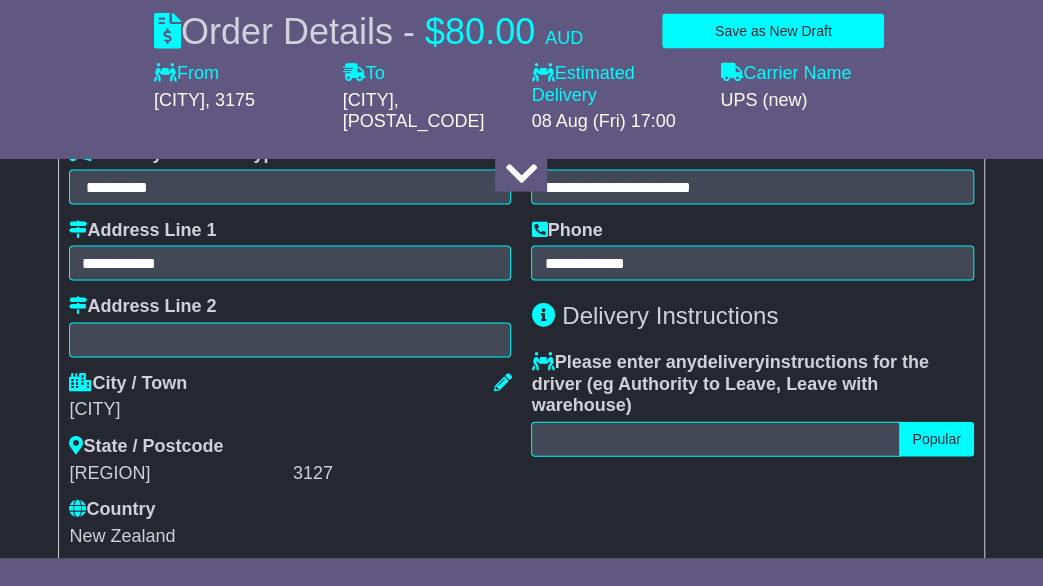 scroll, scrollTop: 1590, scrollLeft: 0, axis: vertical 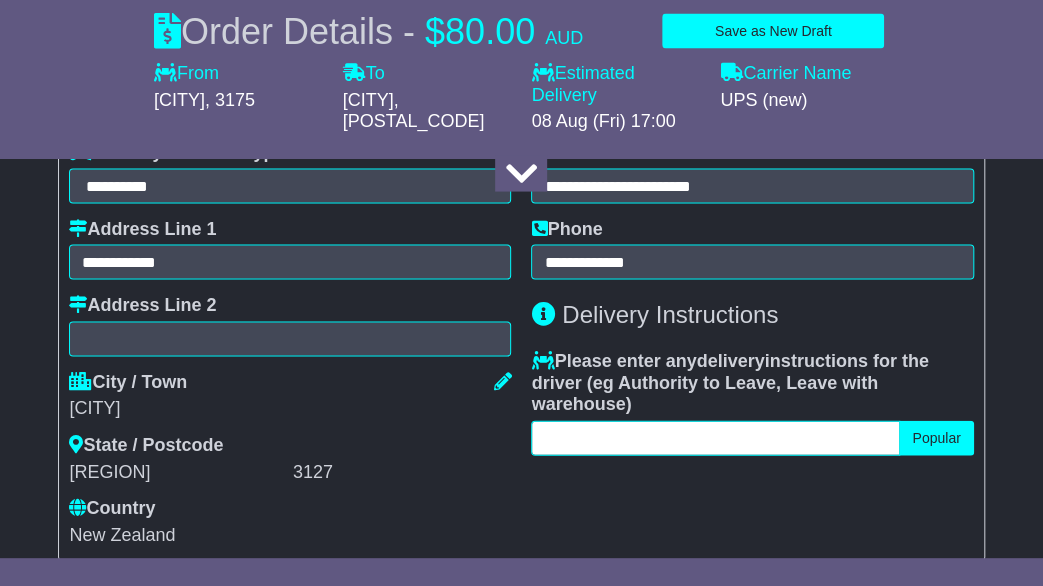 click at bounding box center [715, 438] 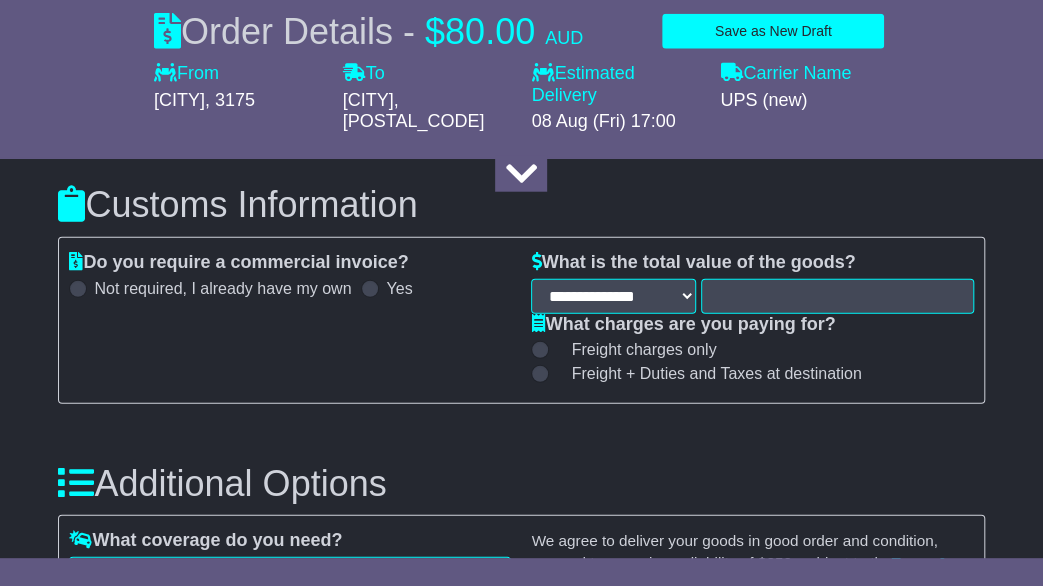 scroll, scrollTop: 2025, scrollLeft: 0, axis: vertical 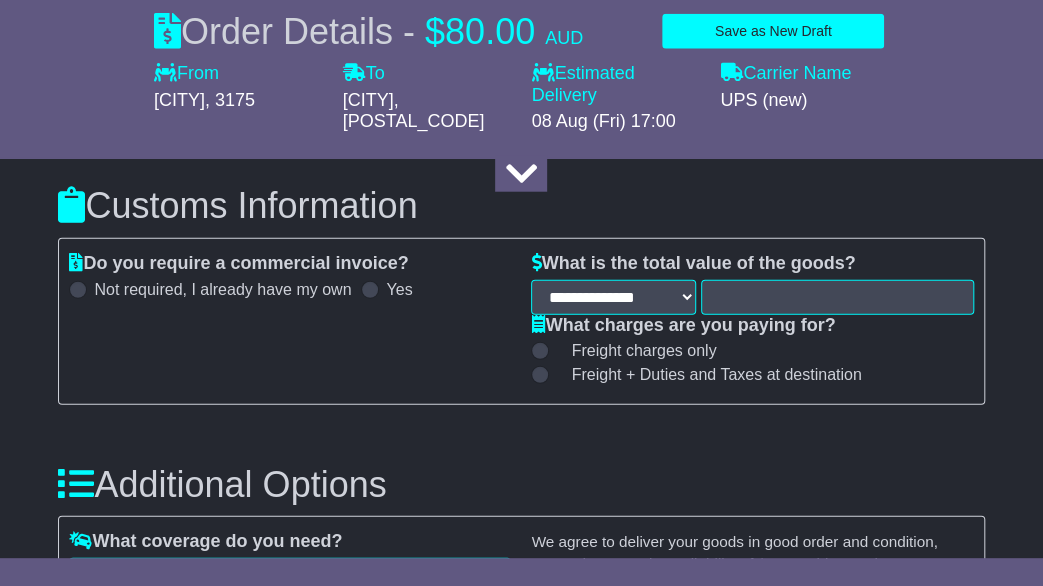 type on "**********" 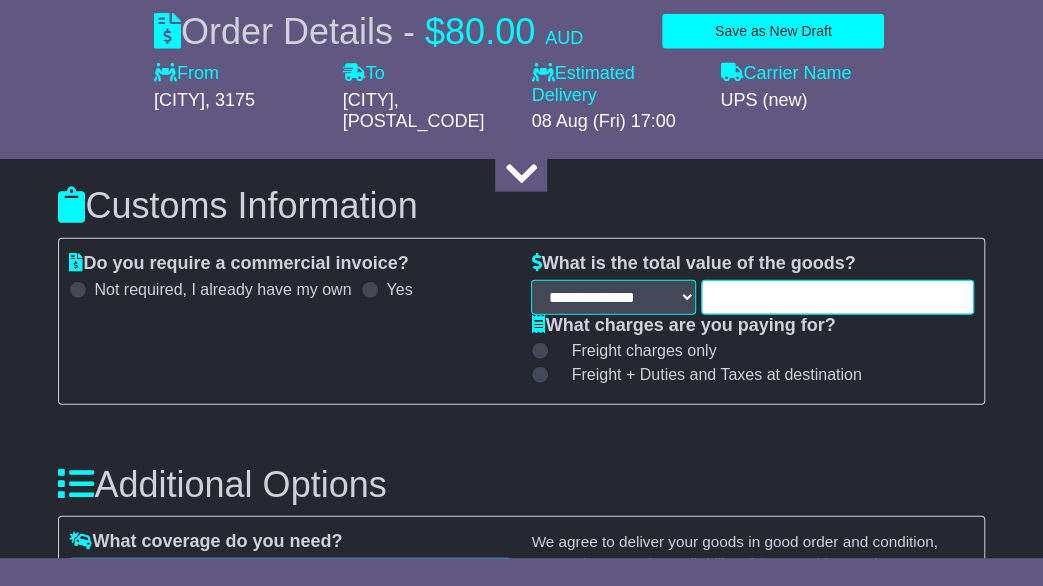 click at bounding box center (837, 297) 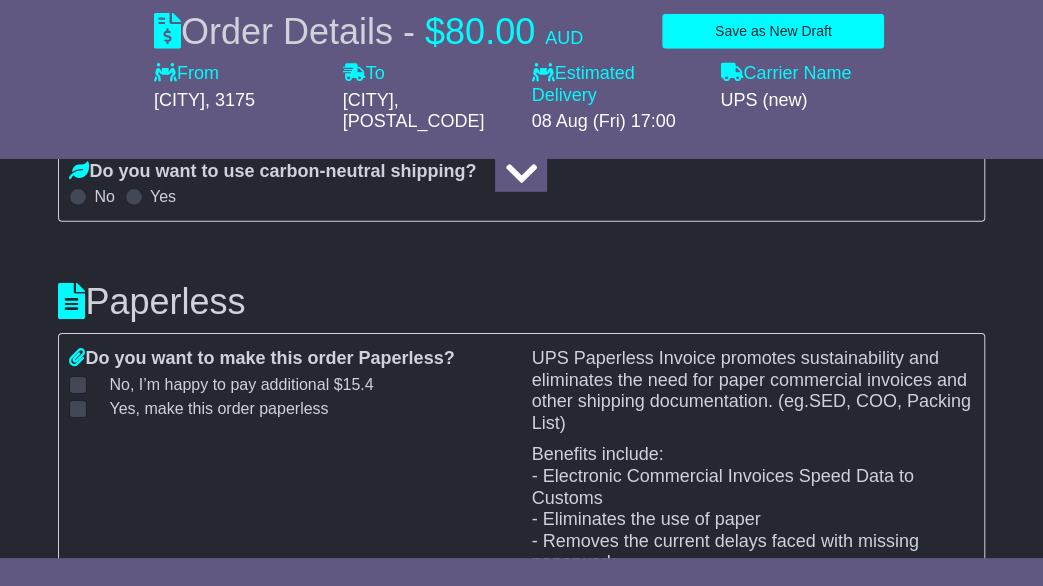 scroll, scrollTop: 2483, scrollLeft: 0, axis: vertical 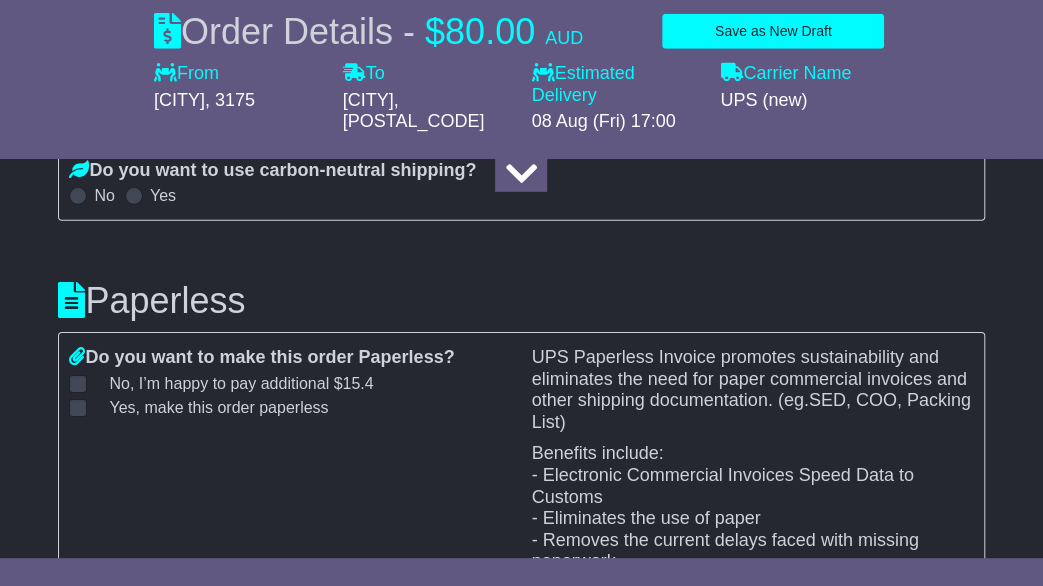 type on "****" 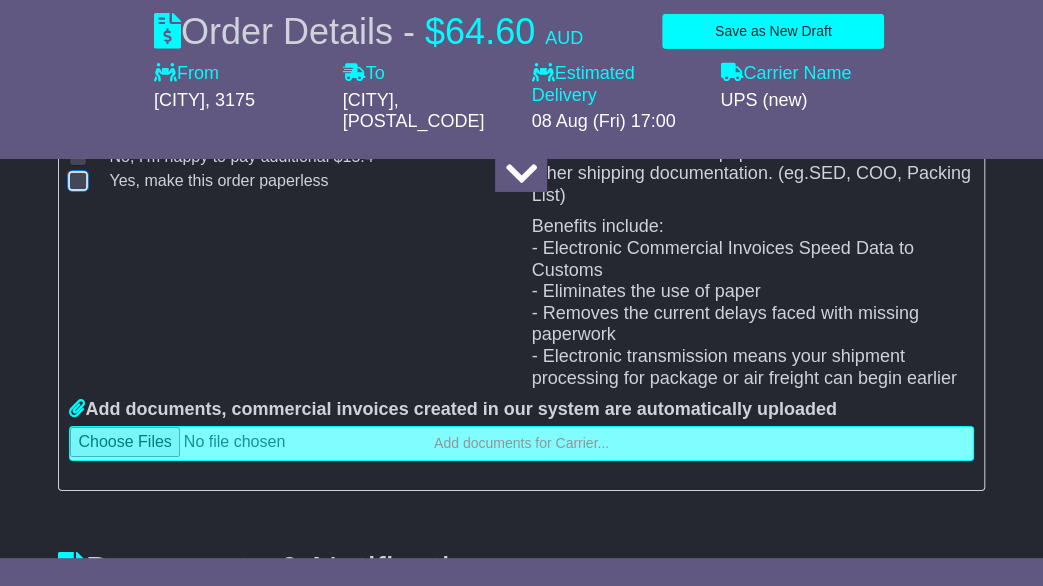 scroll, scrollTop: 2714, scrollLeft: 0, axis: vertical 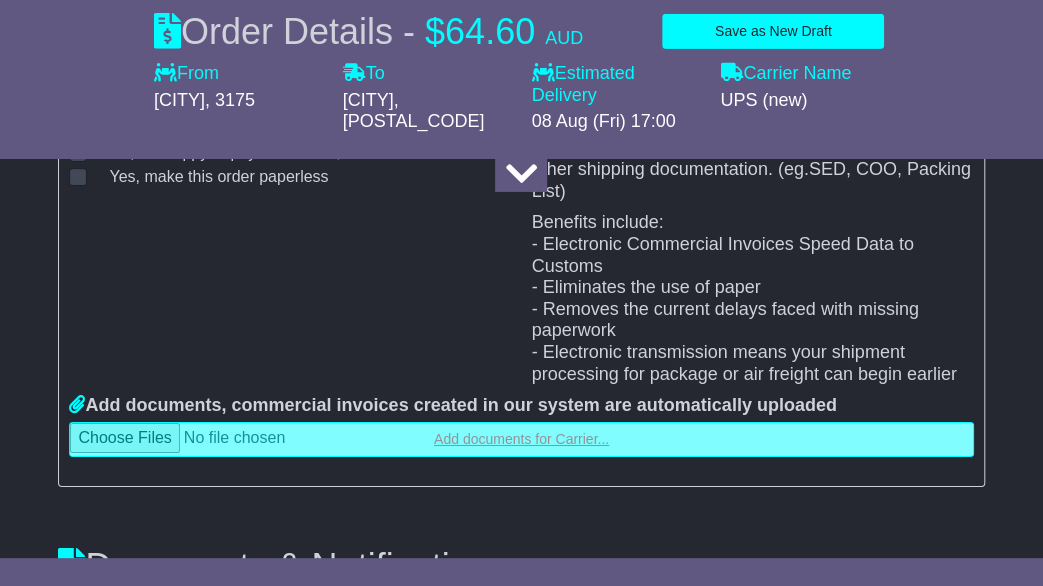 click at bounding box center [521, 439] 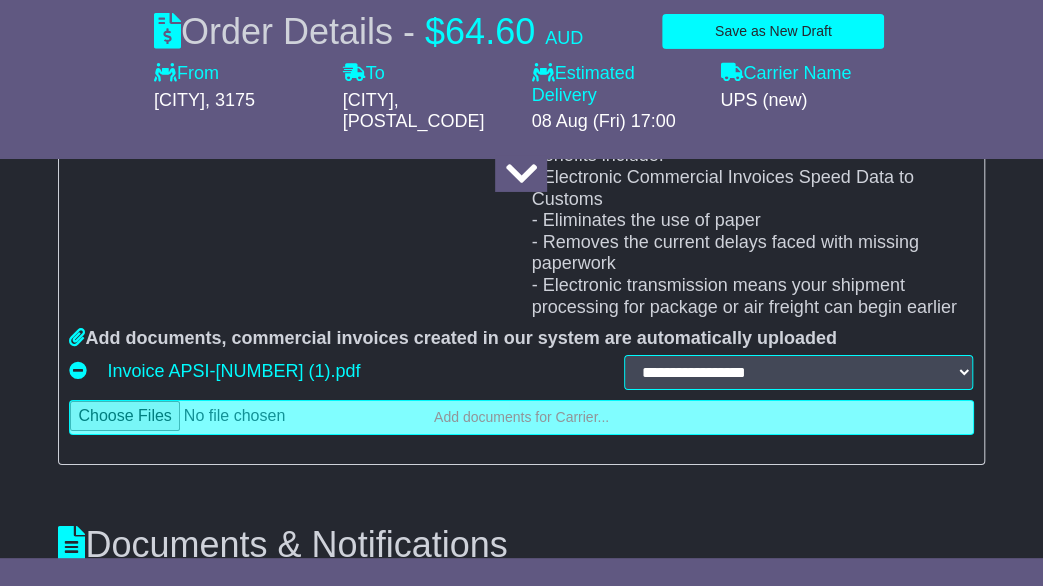 scroll, scrollTop: 2786, scrollLeft: 0, axis: vertical 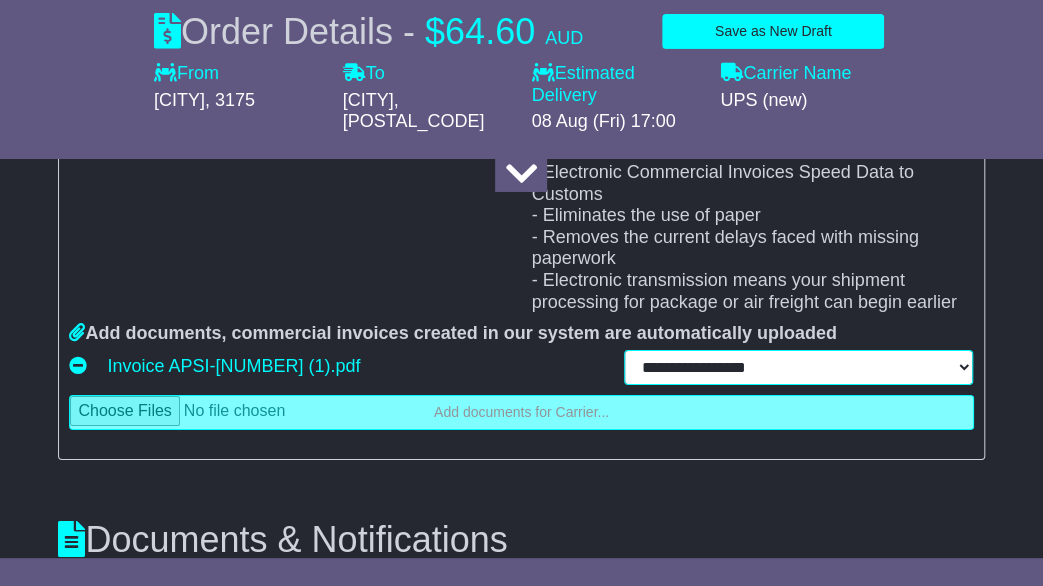 click on "**********" at bounding box center [798, 367] 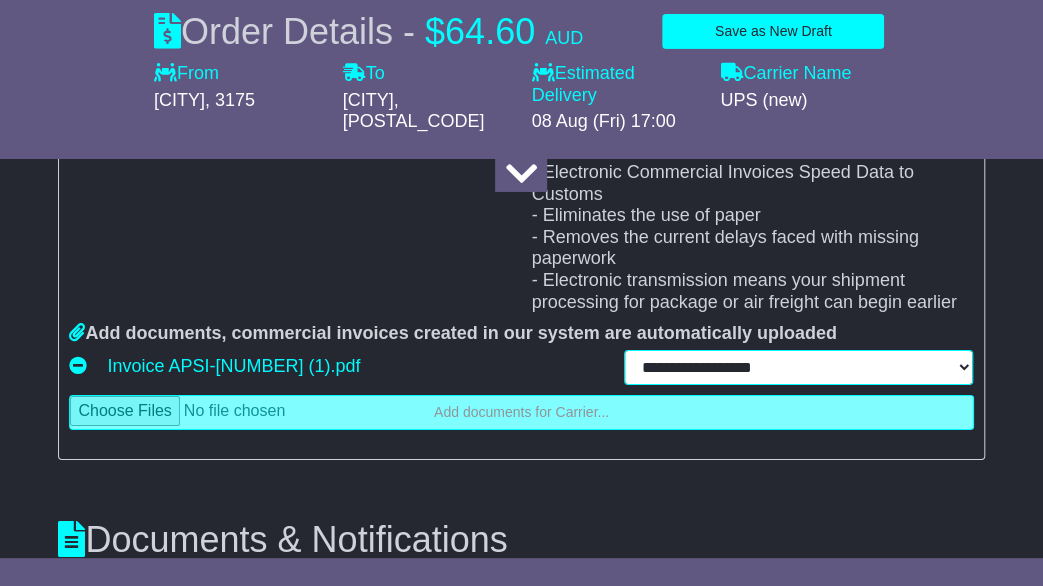 click on "**********" at bounding box center [798, 367] 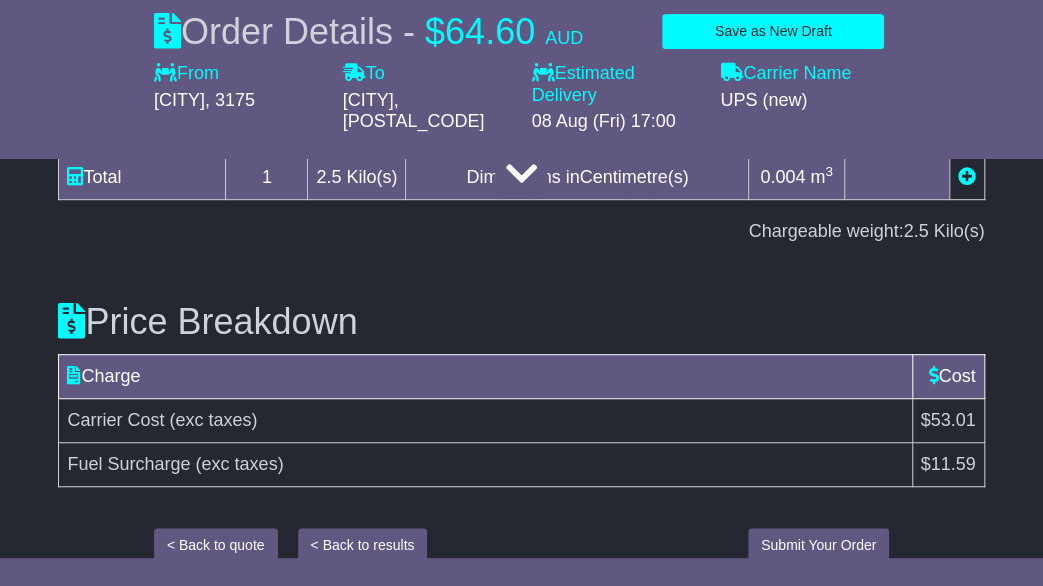 scroll, scrollTop: 3504, scrollLeft: 0, axis: vertical 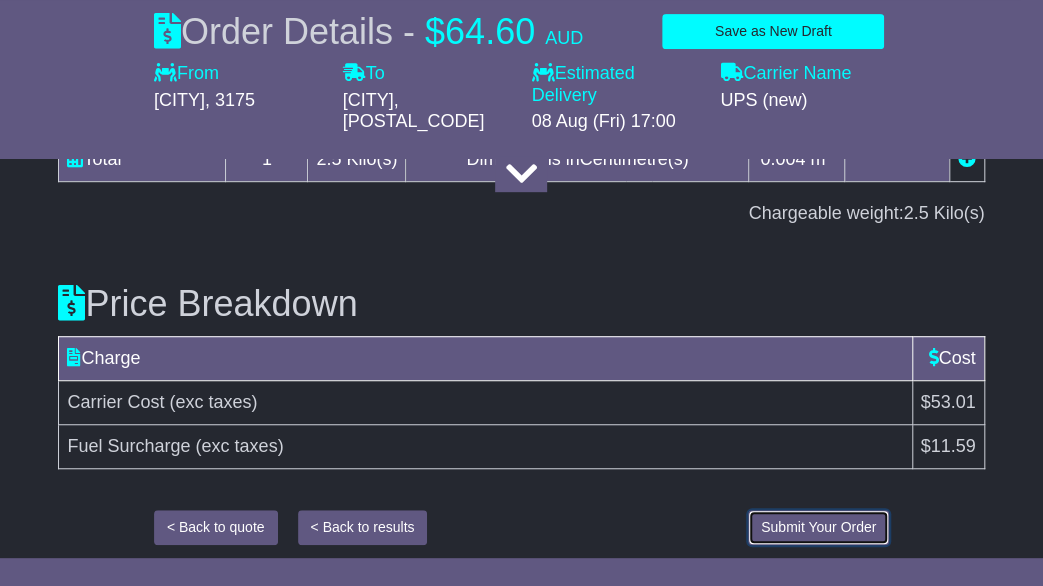 click on "Submit Your Order" at bounding box center [818, 527] 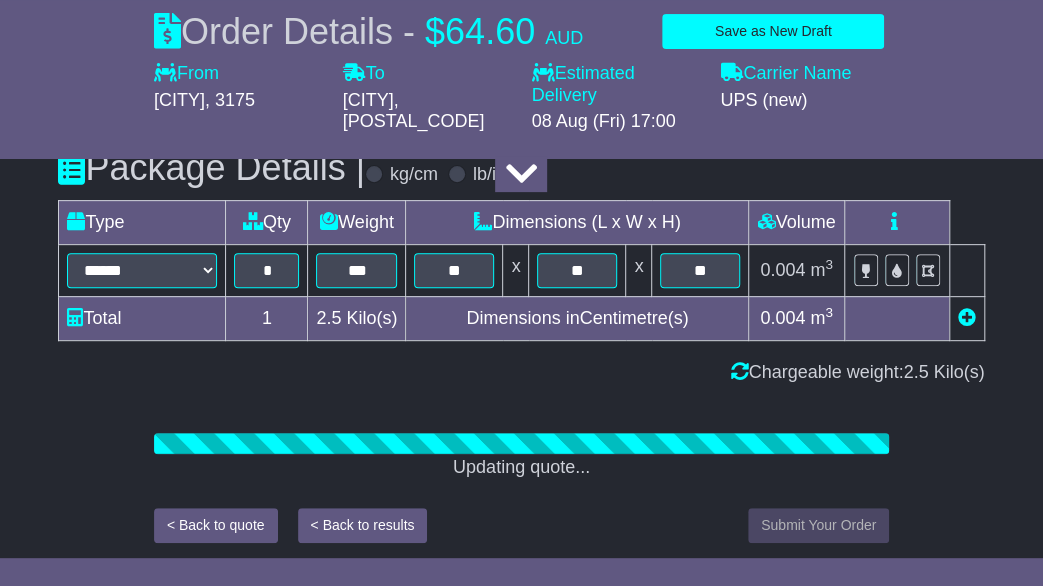 scroll, scrollTop: 3504, scrollLeft: 0, axis: vertical 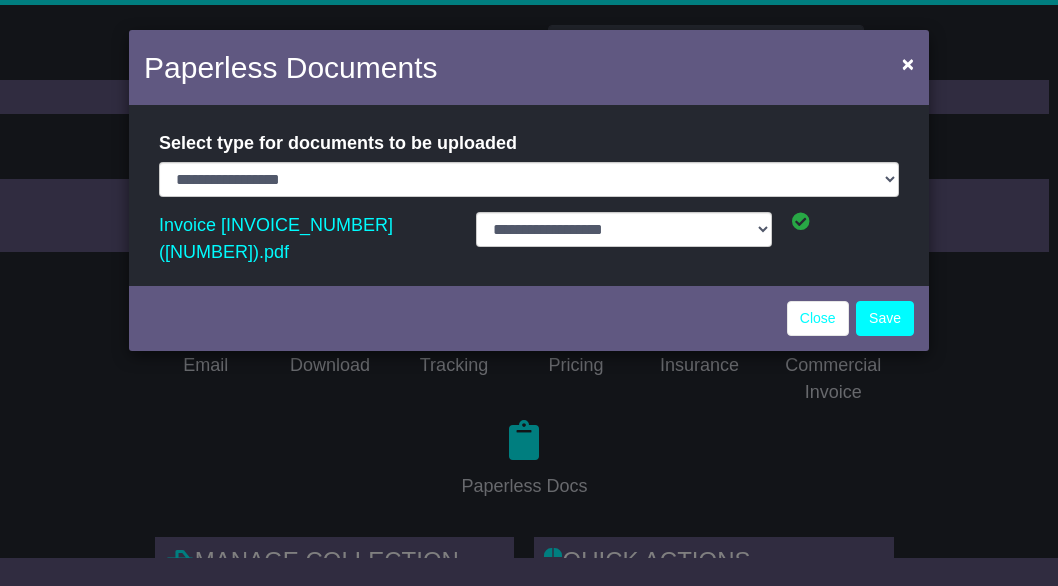 select on "**********" 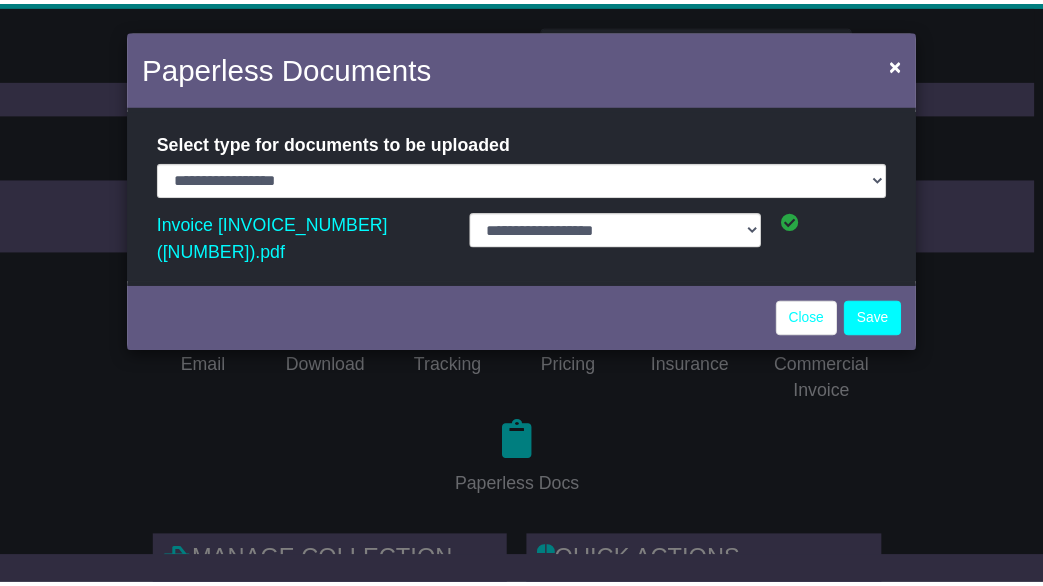 scroll, scrollTop: 0, scrollLeft: 0, axis: both 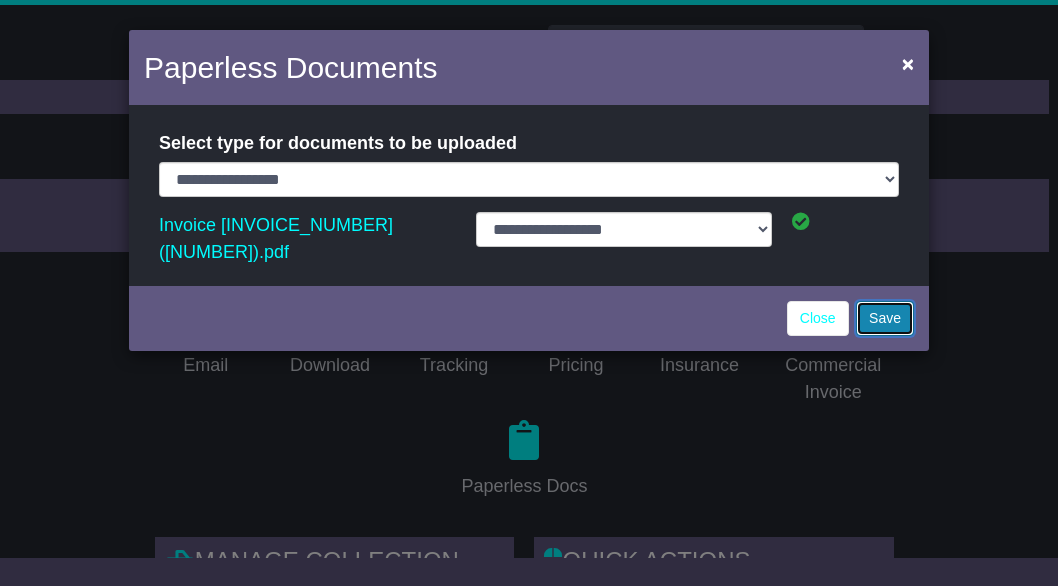 click on "Save" at bounding box center (885, 318) 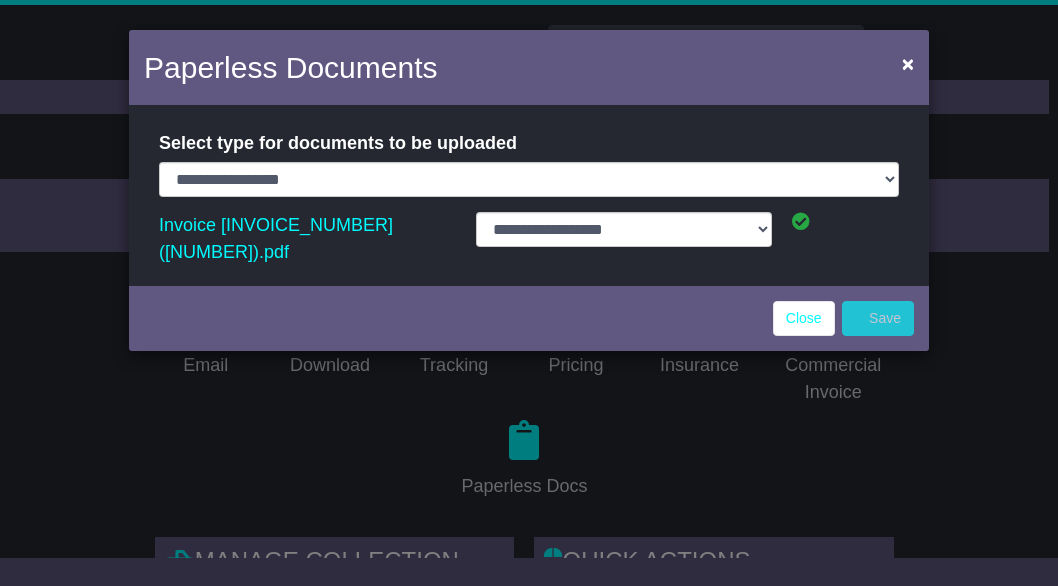 select on "**********" 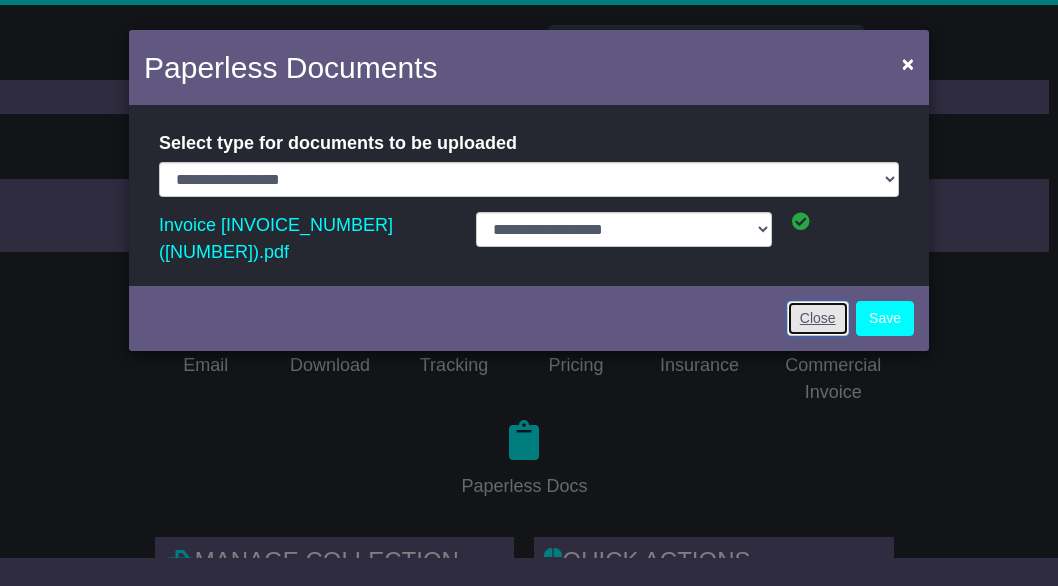 click on "Close" at bounding box center (818, 318) 